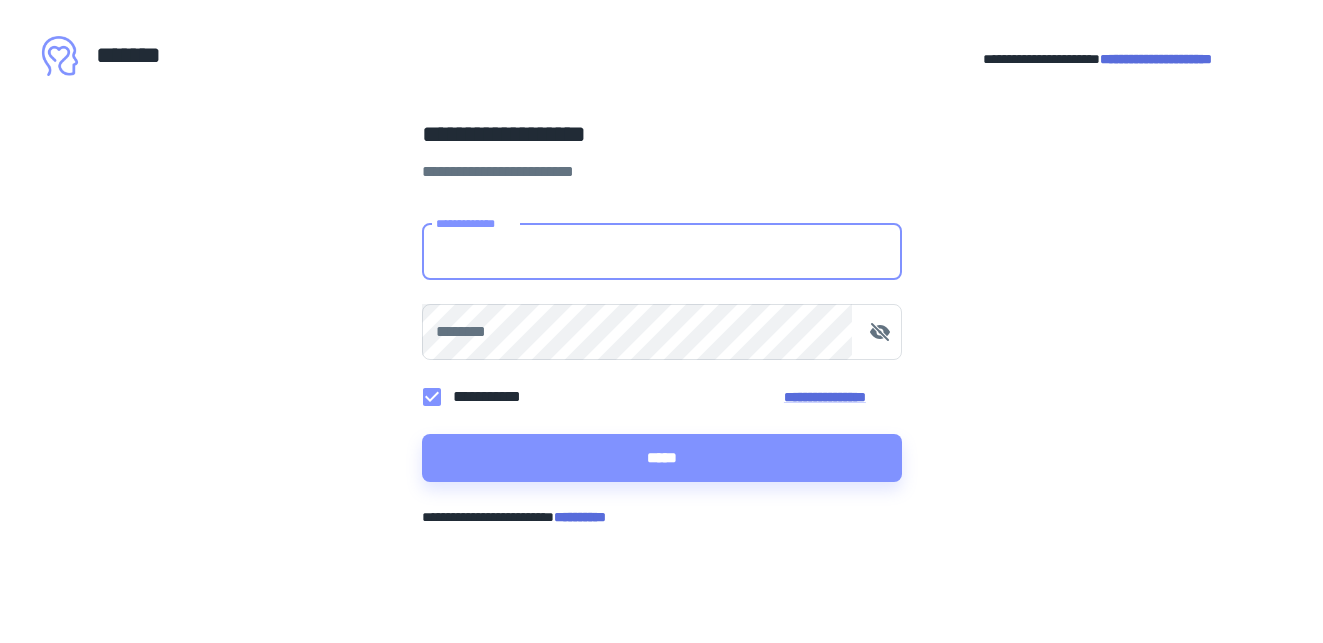 scroll, scrollTop: 0, scrollLeft: 0, axis: both 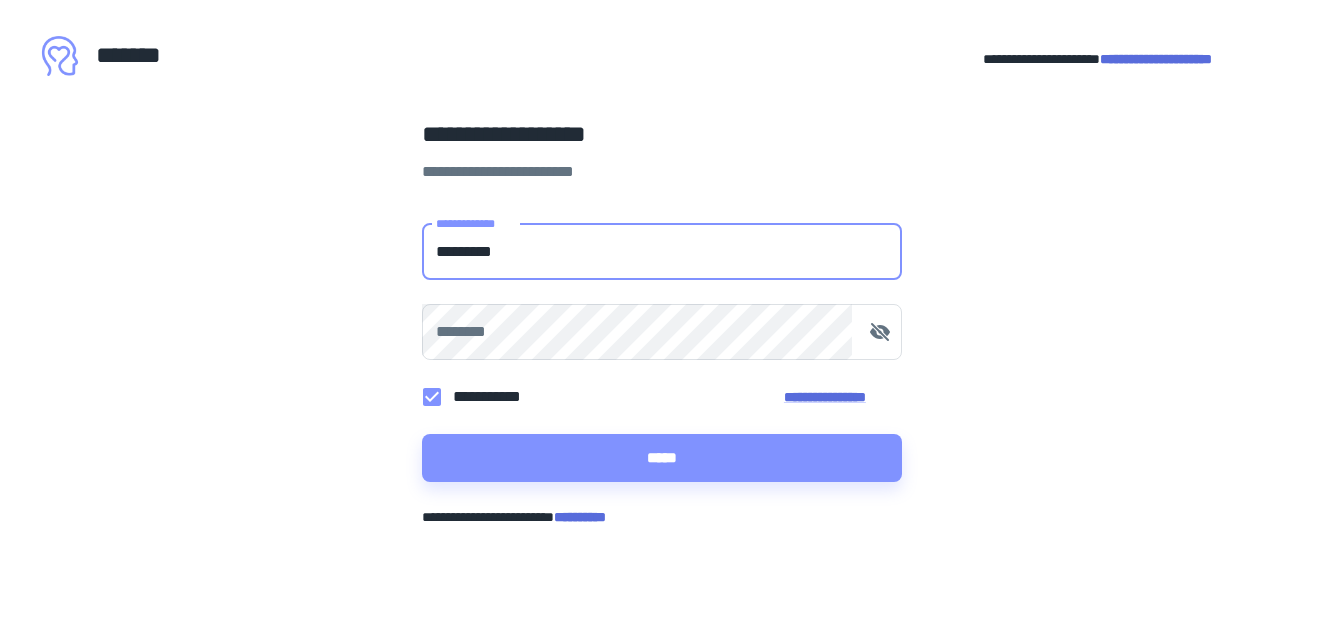 type on "**********" 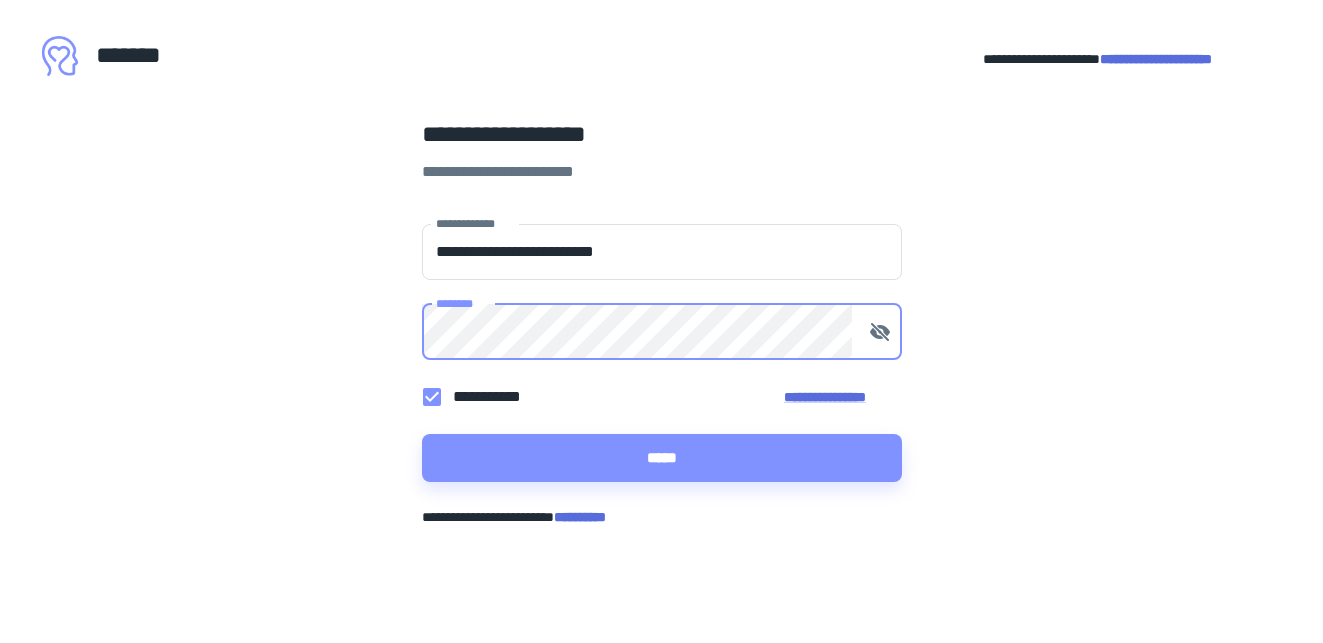 click on "*****" at bounding box center [662, 458] 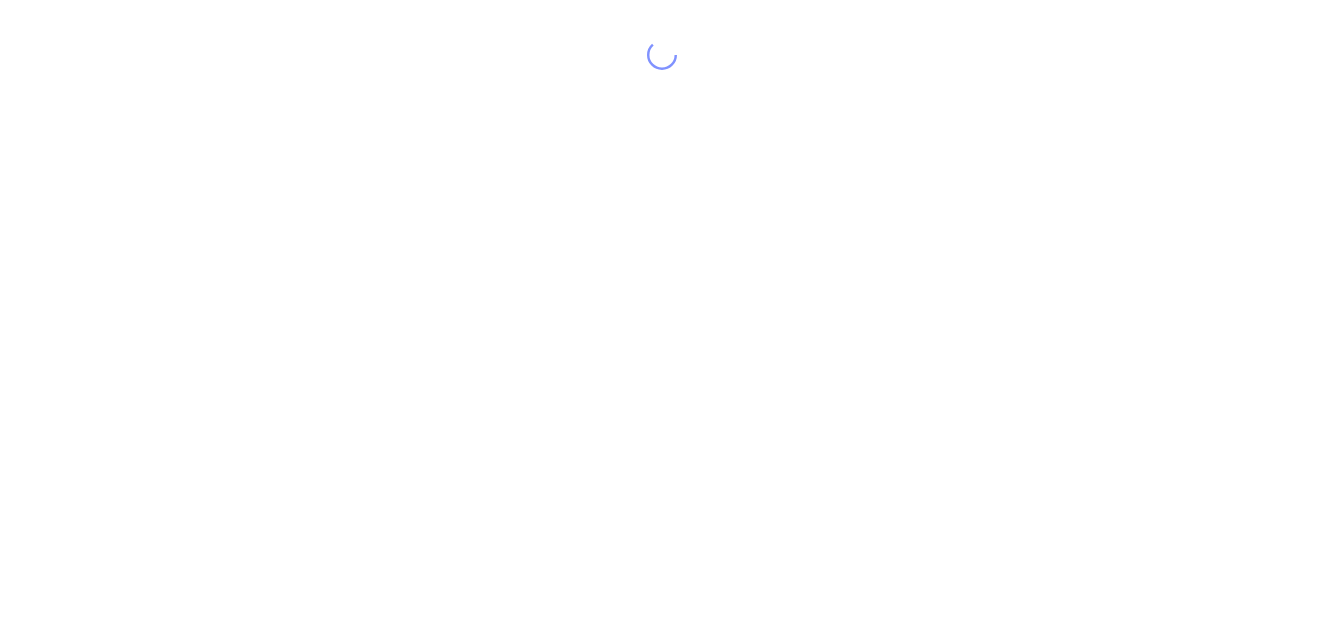 scroll, scrollTop: 0, scrollLeft: 0, axis: both 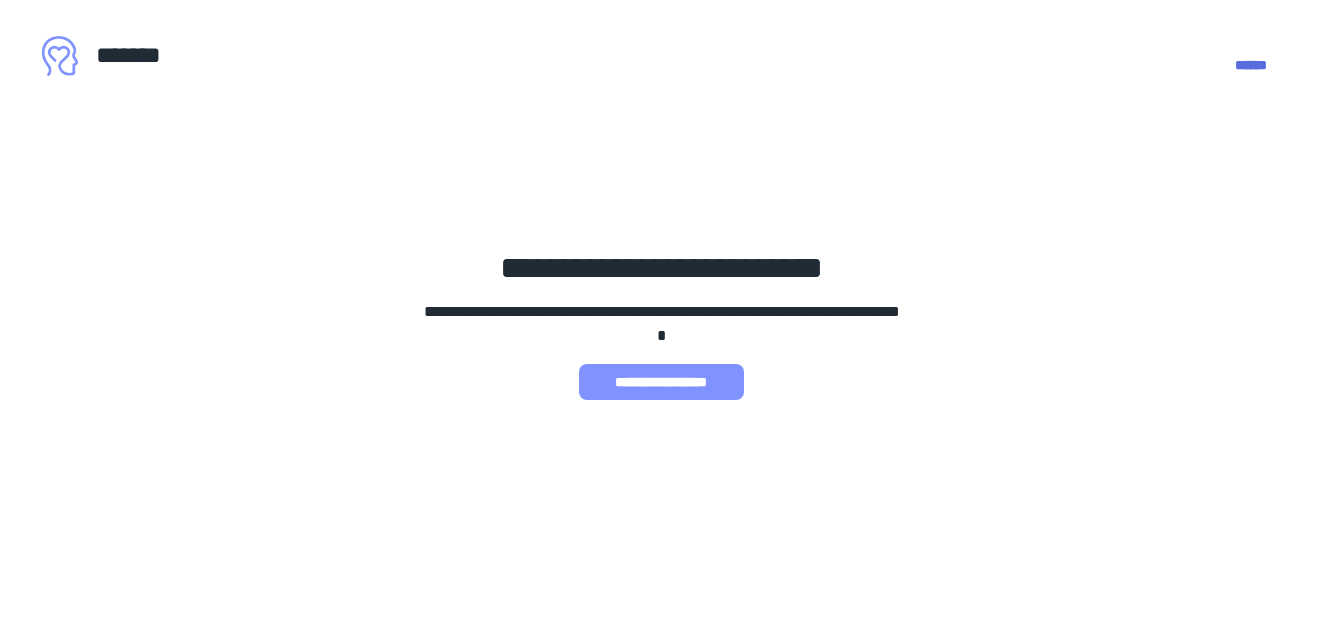 click on "**********" at bounding box center [661, 382] 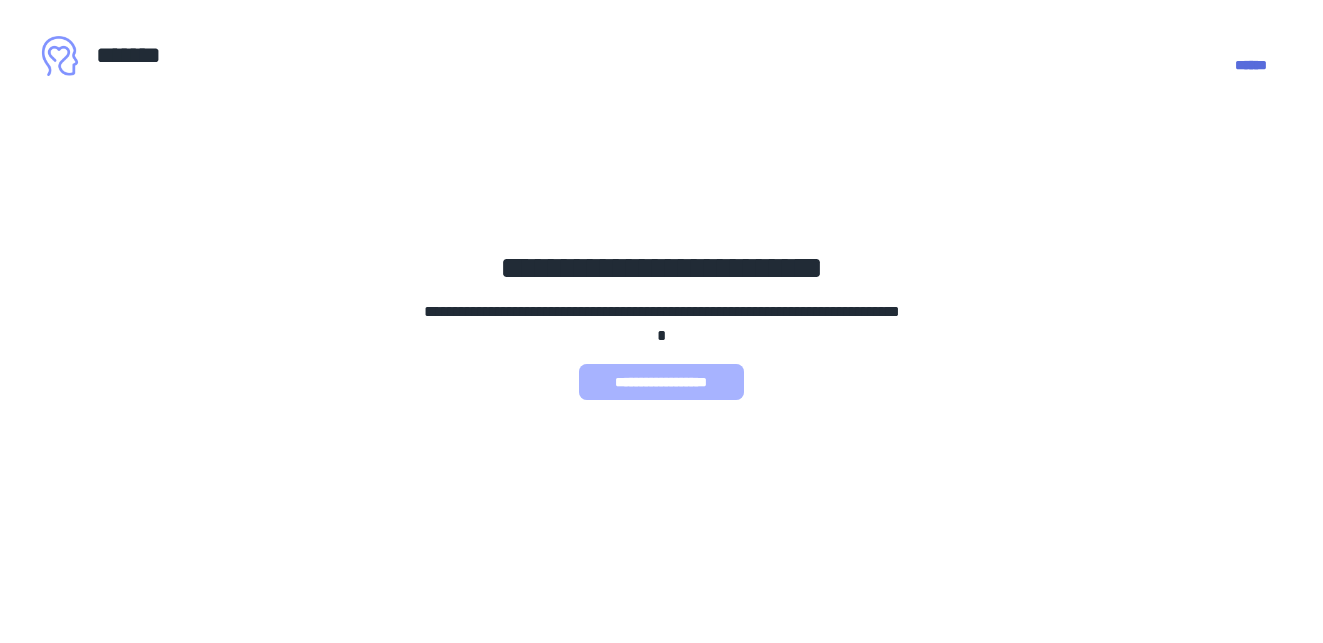 click on "**********" at bounding box center [661, 382] 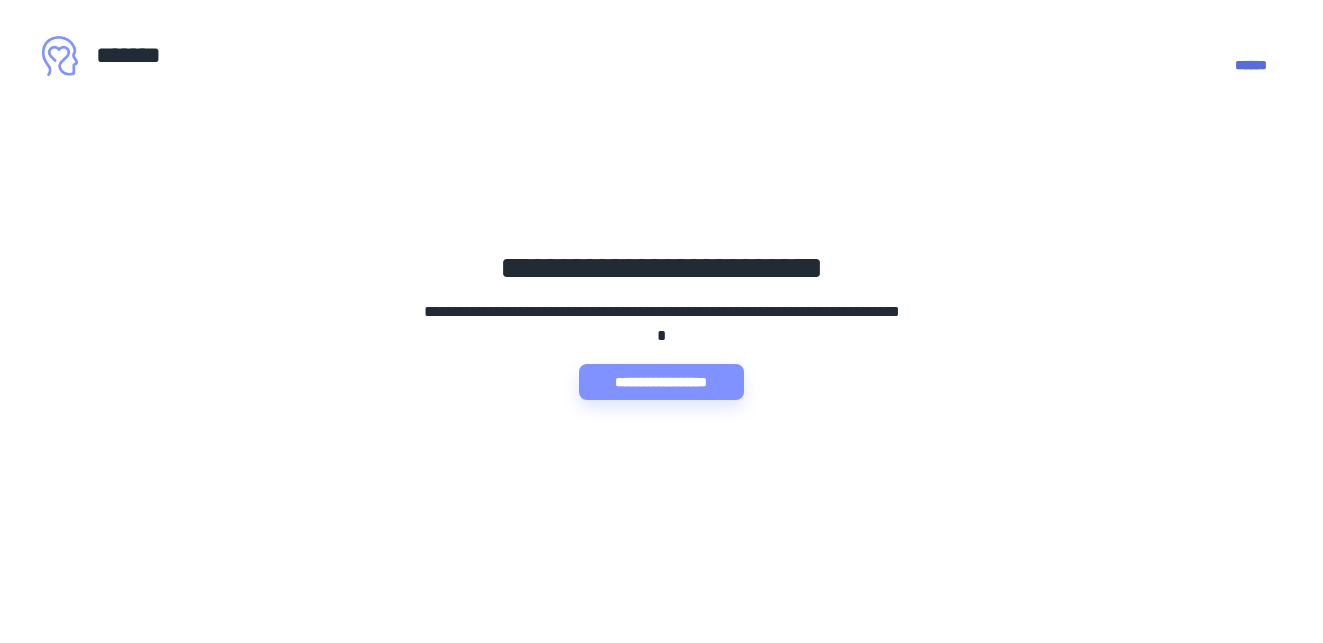 click on "**********" at bounding box center [661, 382] 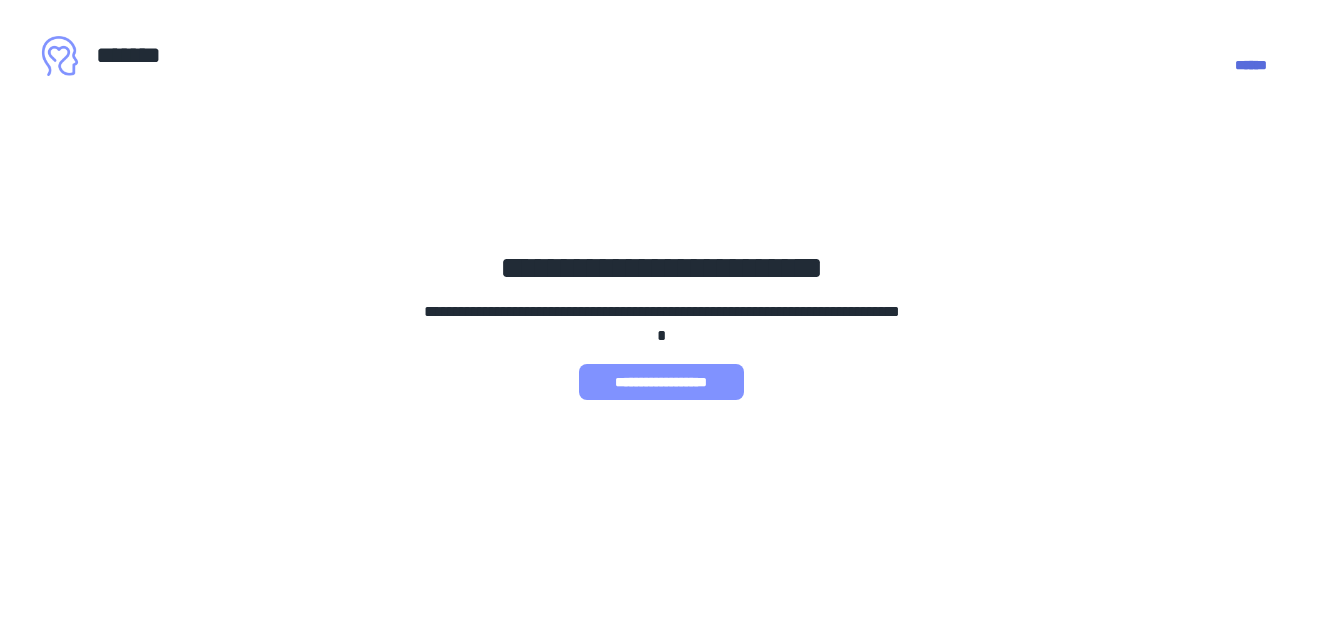 click on "**********" at bounding box center [661, 382] 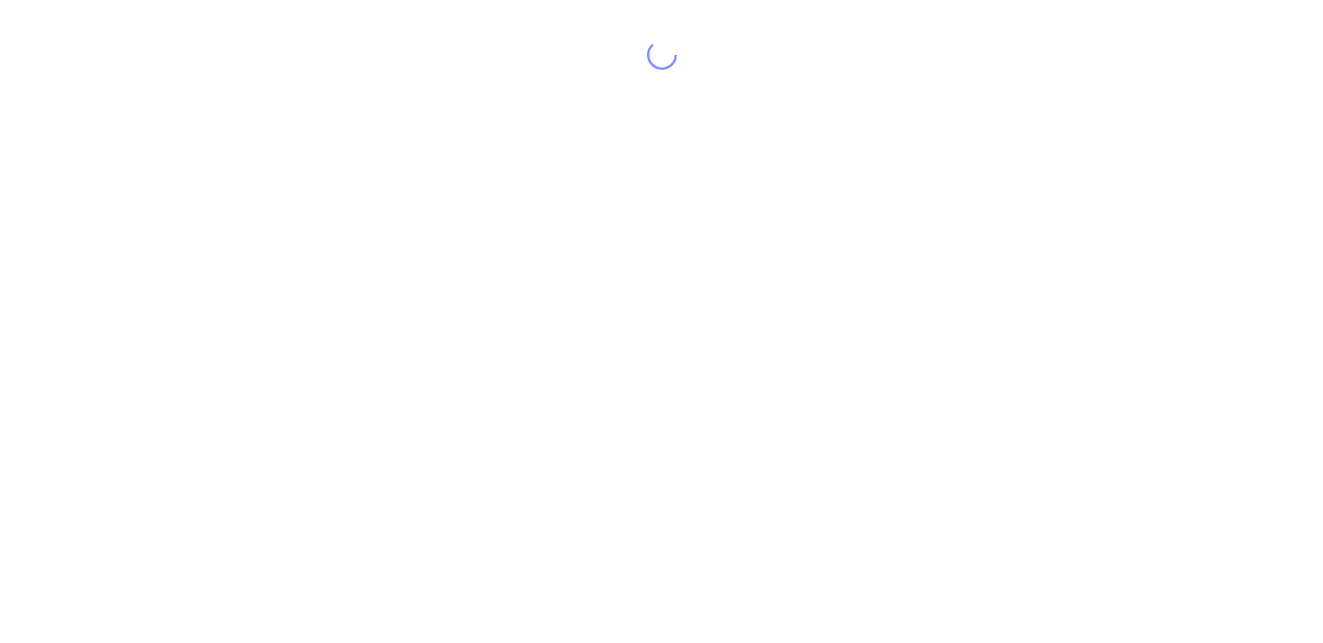 scroll, scrollTop: 0, scrollLeft: 0, axis: both 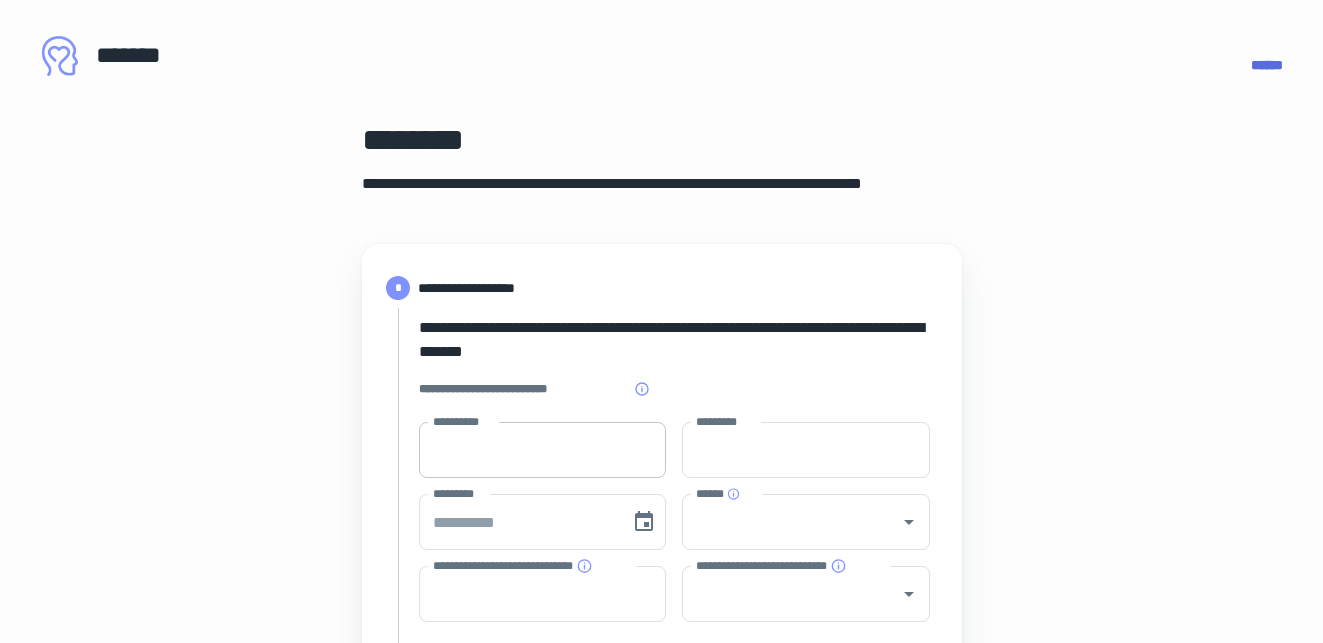 click on "**********" at bounding box center (543, 450) 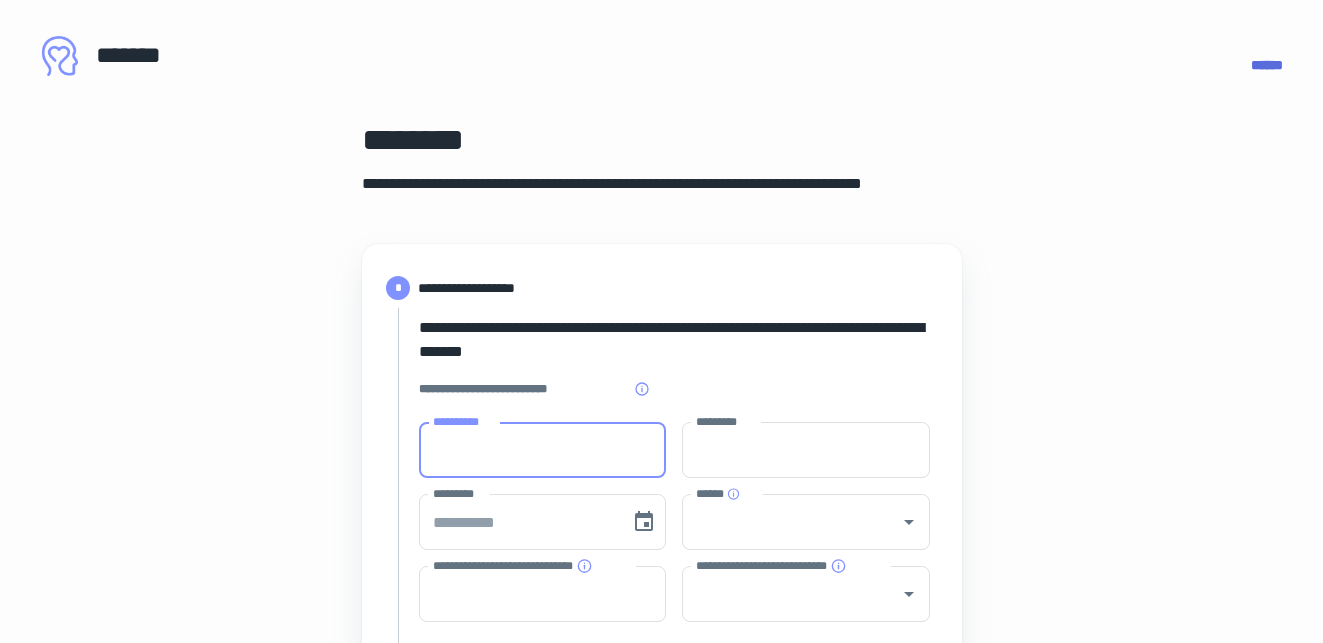 type on "*********" 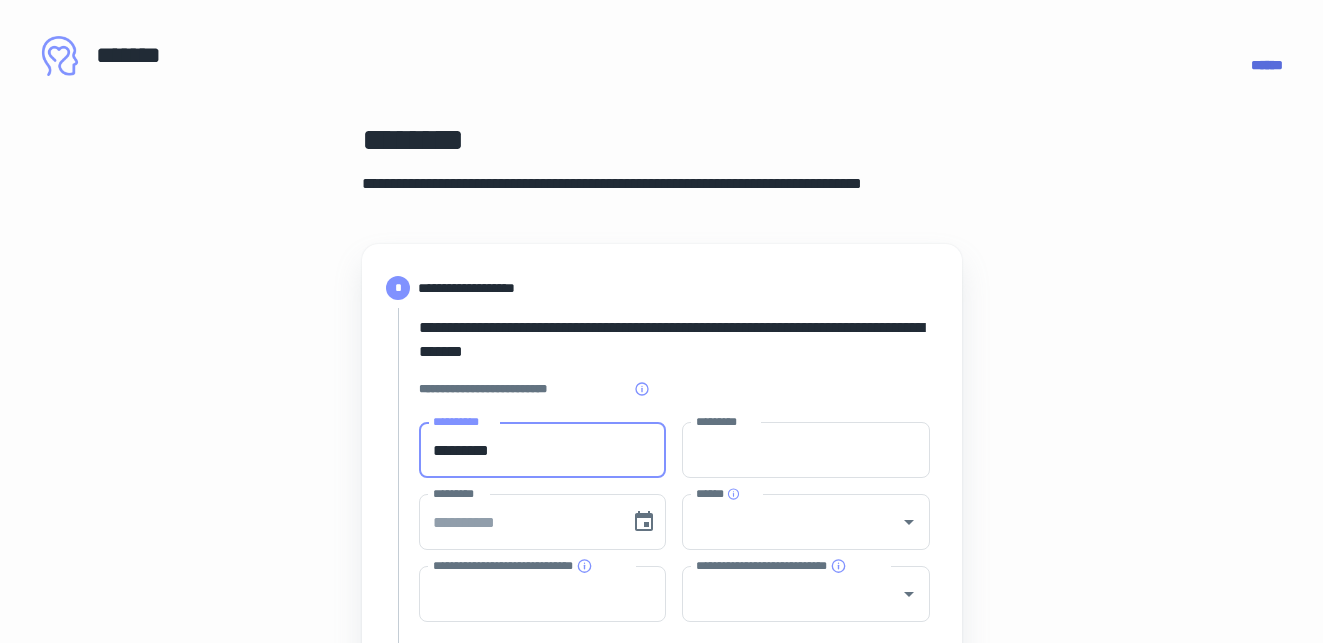 type on "******" 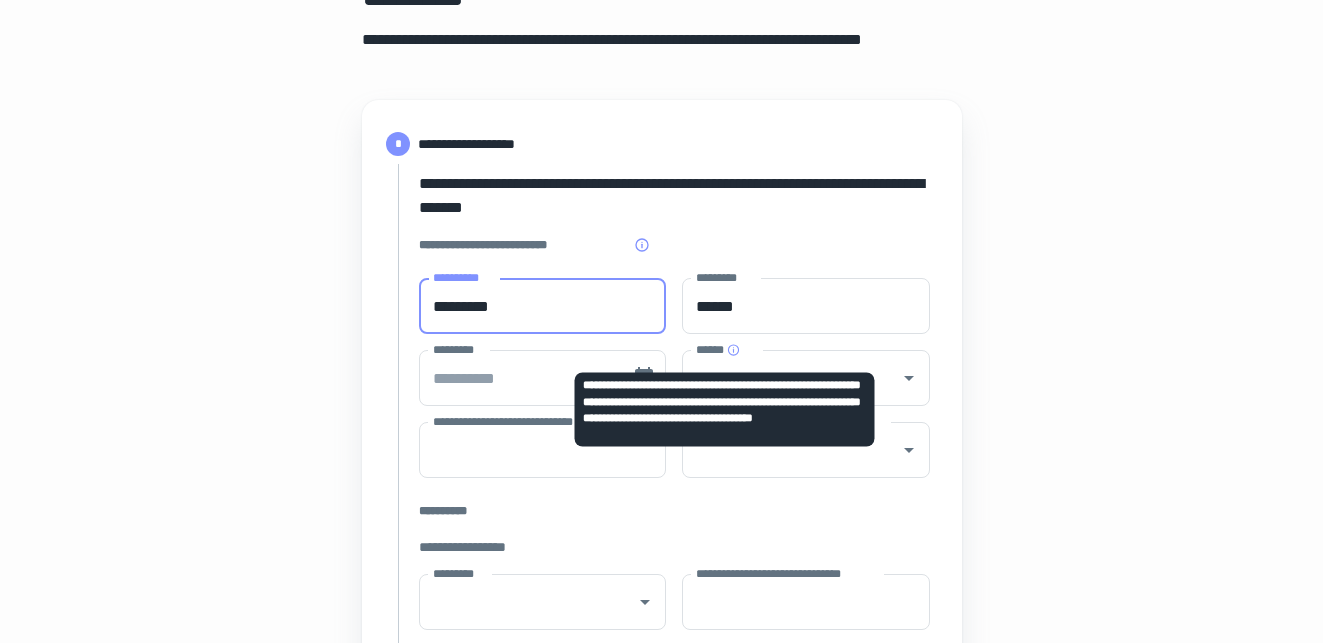 scroll, scrollTop: 210, scrollLeft: 0, axis: vertical 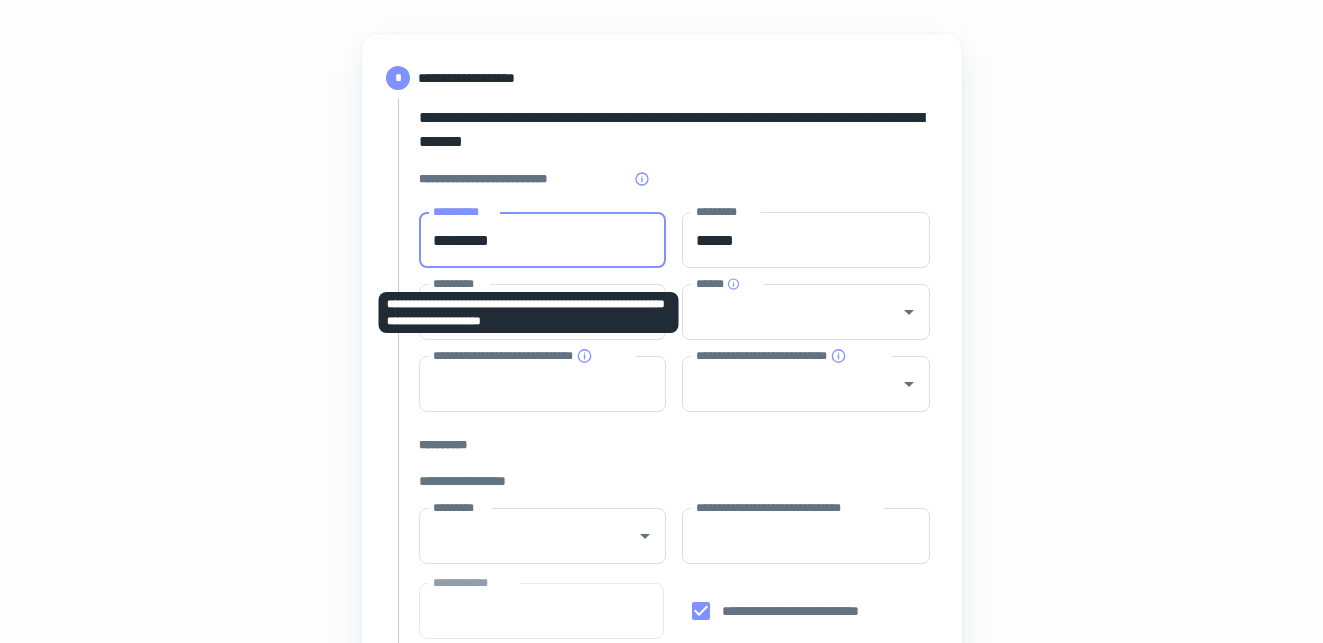 click on "**********" at bounding box center [529, 312] 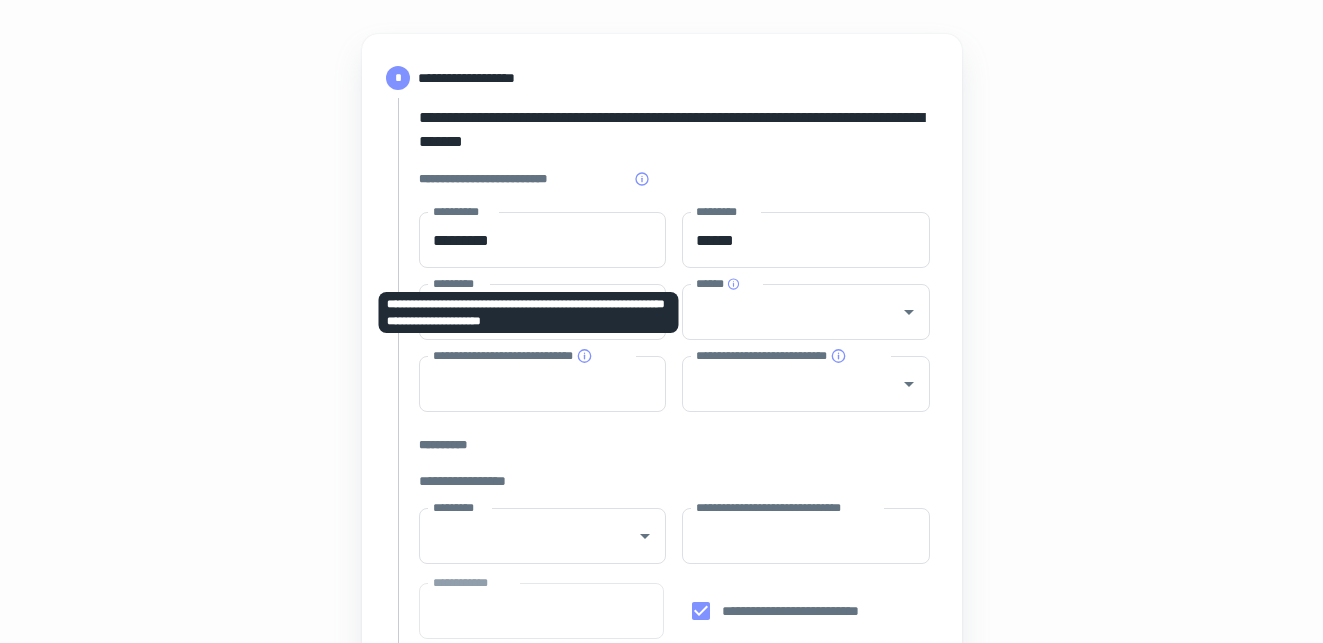 click on "**********" at bounding box center (529, 312) 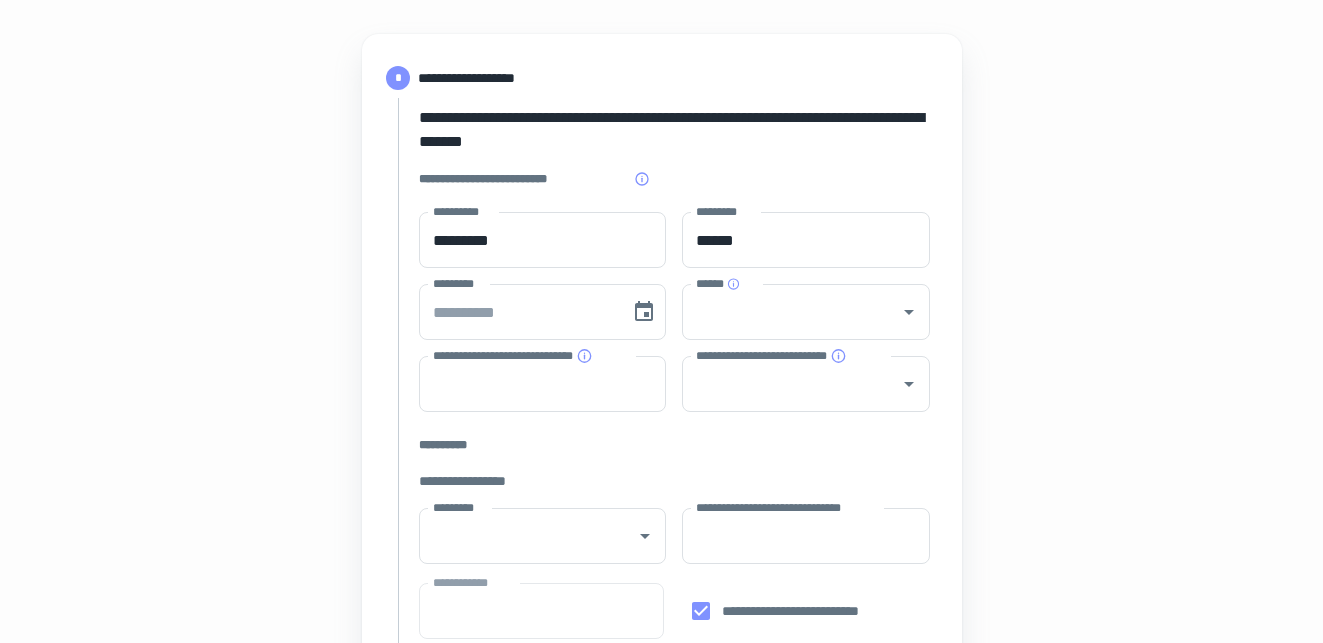 click on "**********" at bounding box center (662, 680) 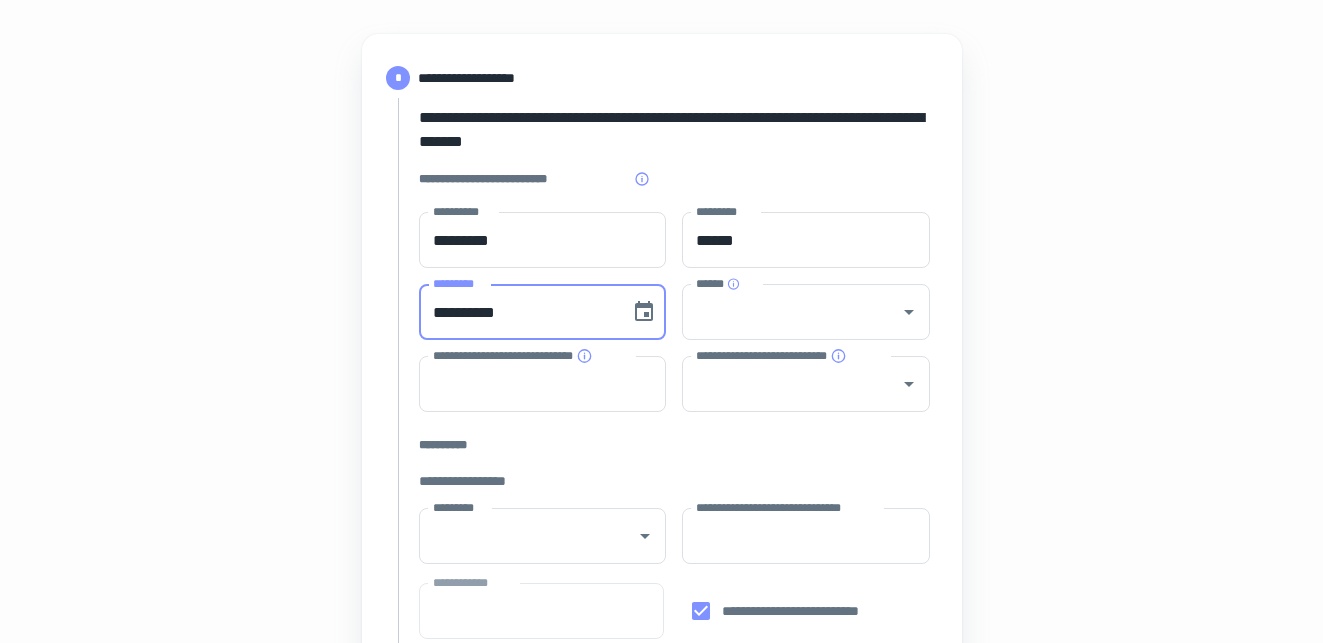 click on "**********" at bounding box center (518, 312) 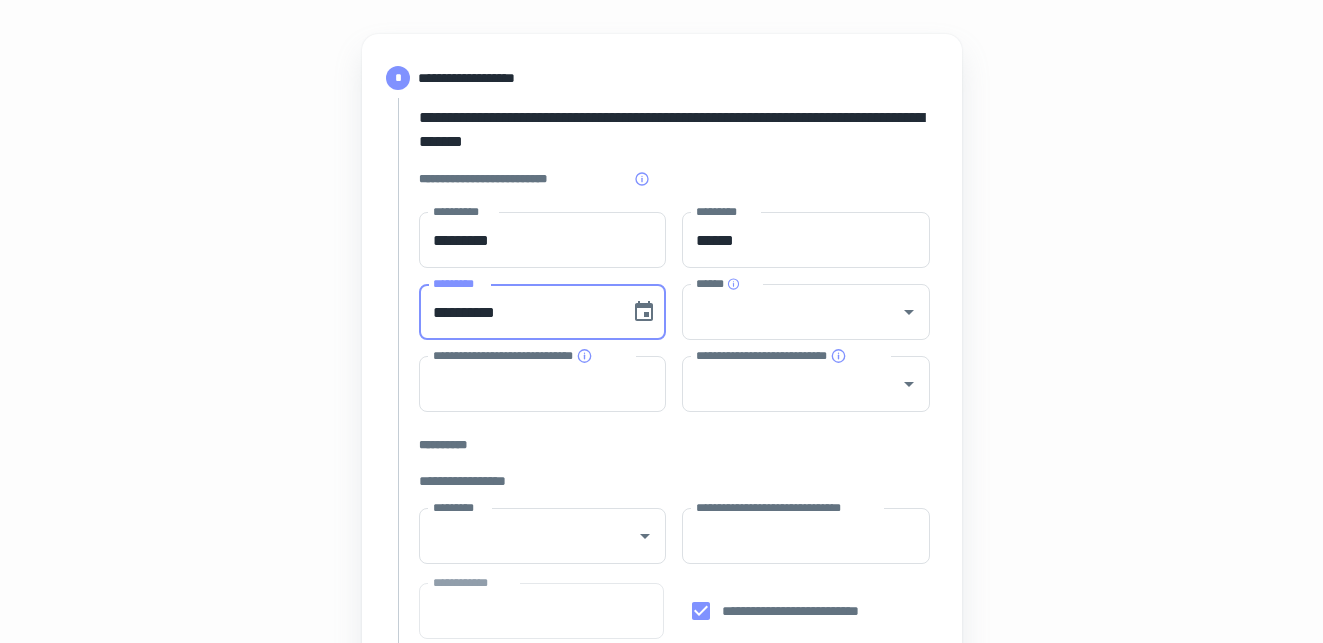 type on "**********" 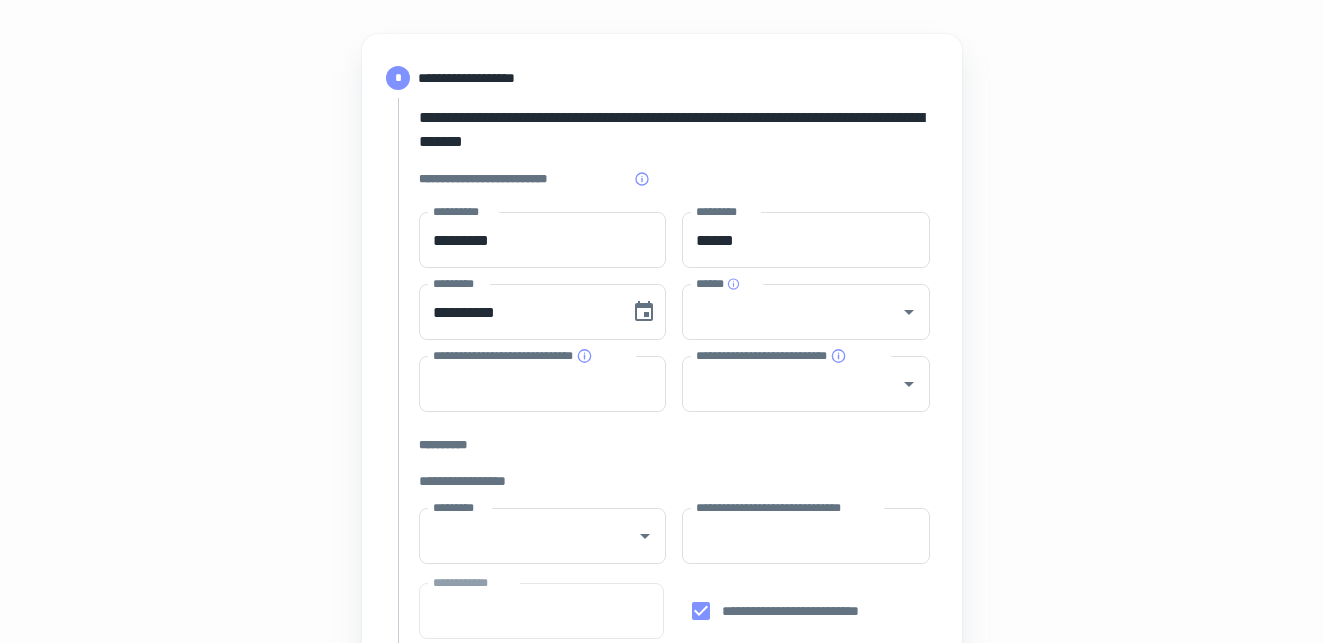 click on "**********" at bounding box center [674, 312] 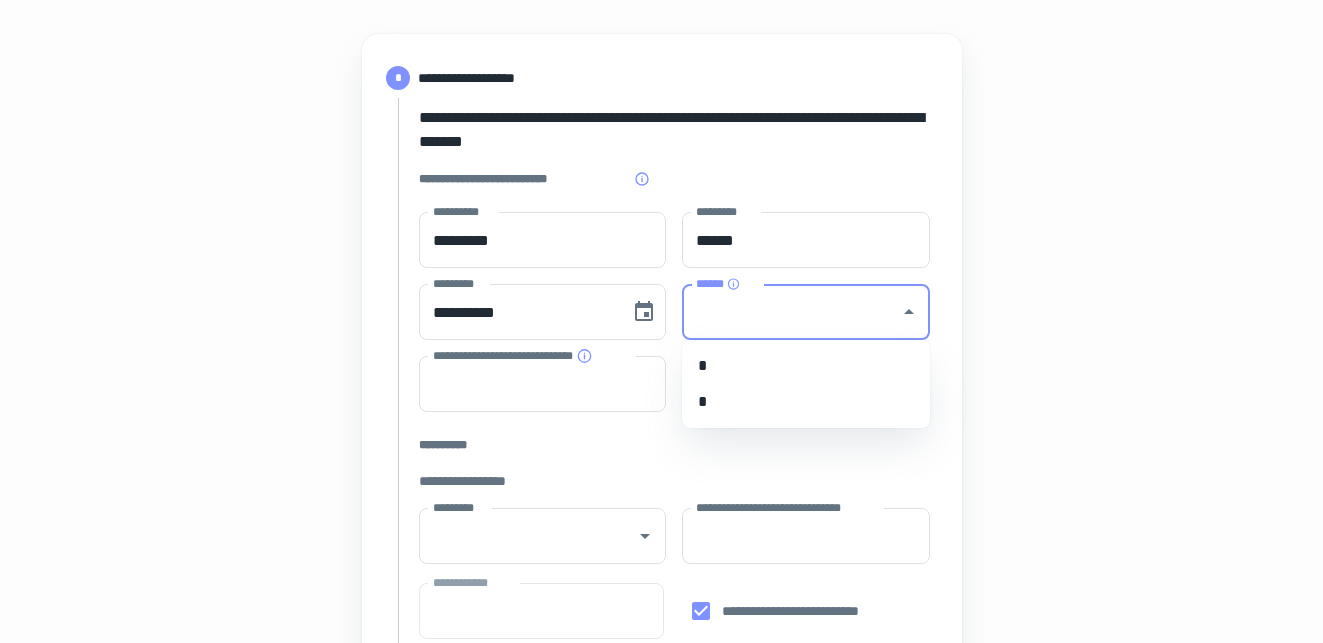 click on "******" at bounding box center [791, 312] 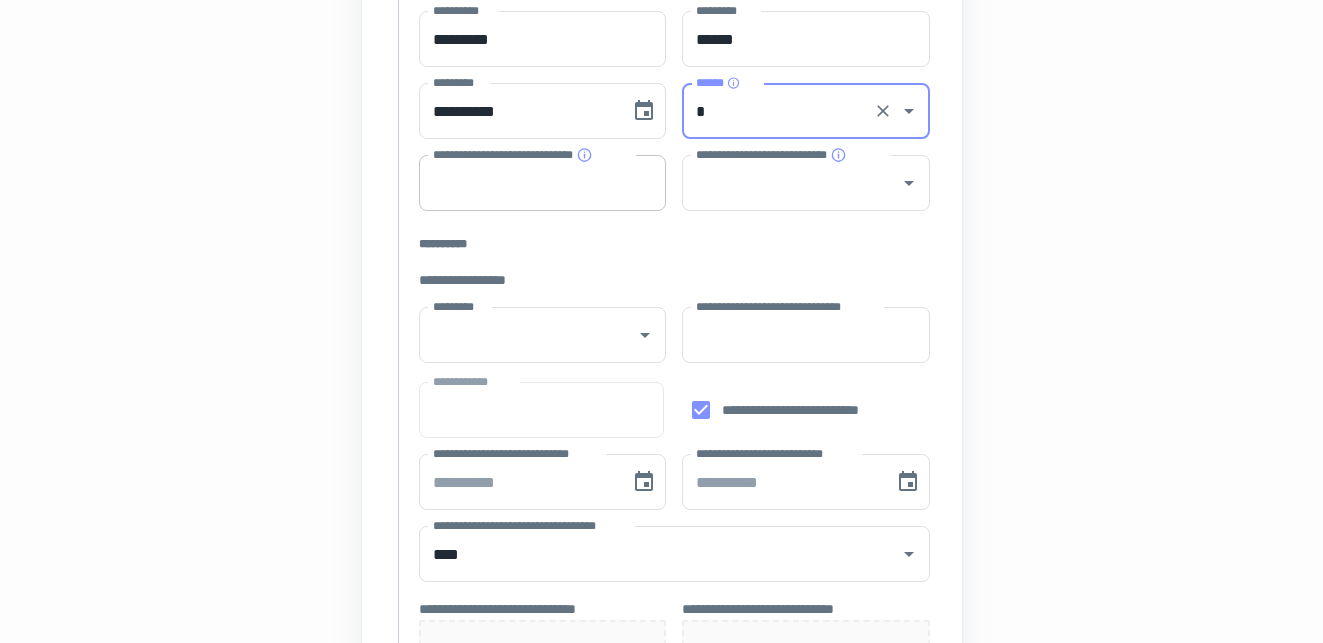 scroll, scrollTop: 471, scrollLeft: 0, axis: vertical 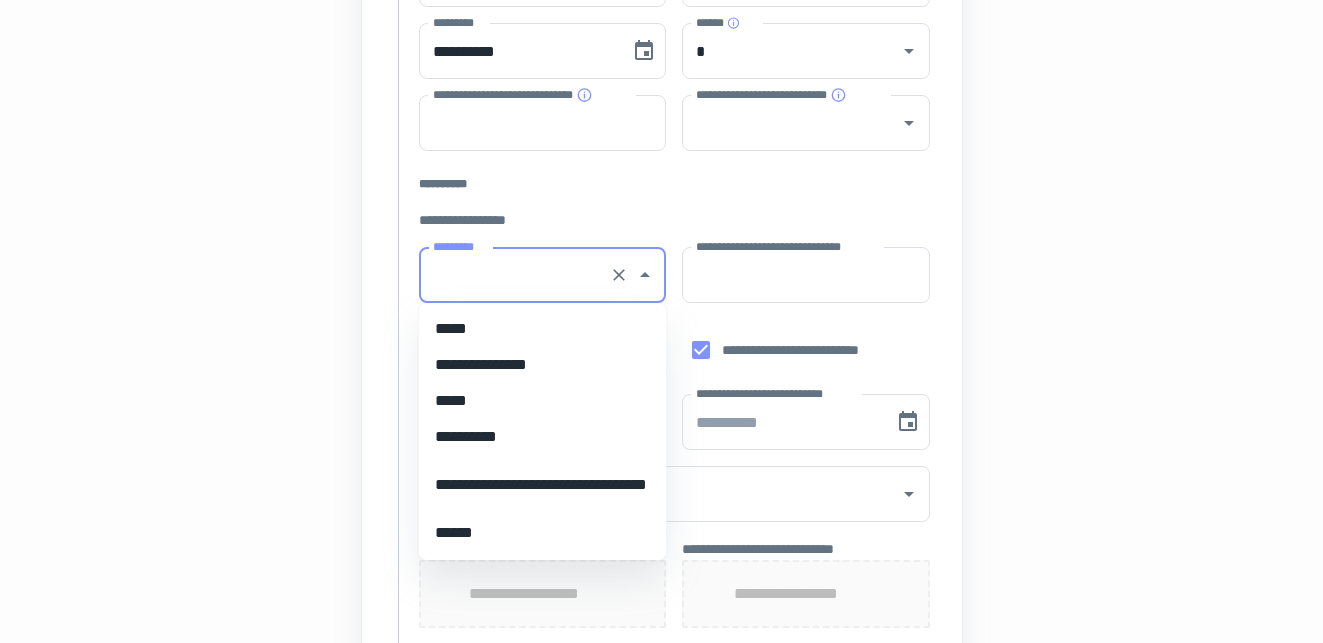 click on "*********" at bounding box center [515, 275] 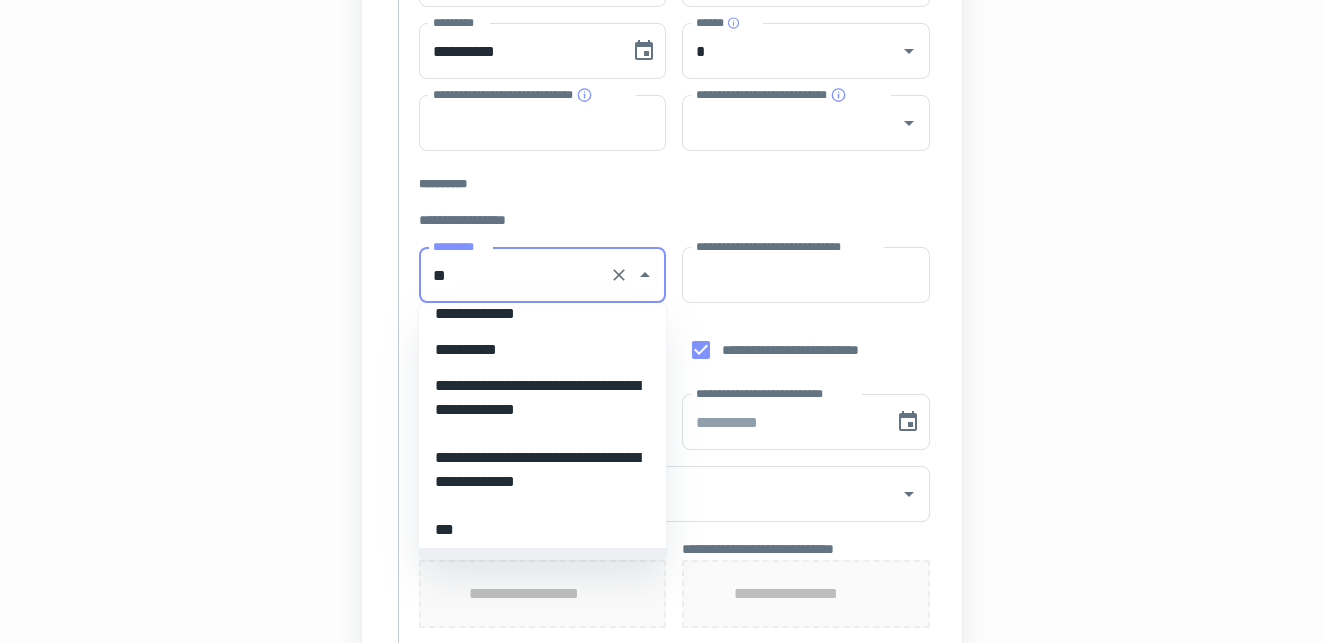 scroll, scrollTop: 0, scrollLeft: 0, axis: both 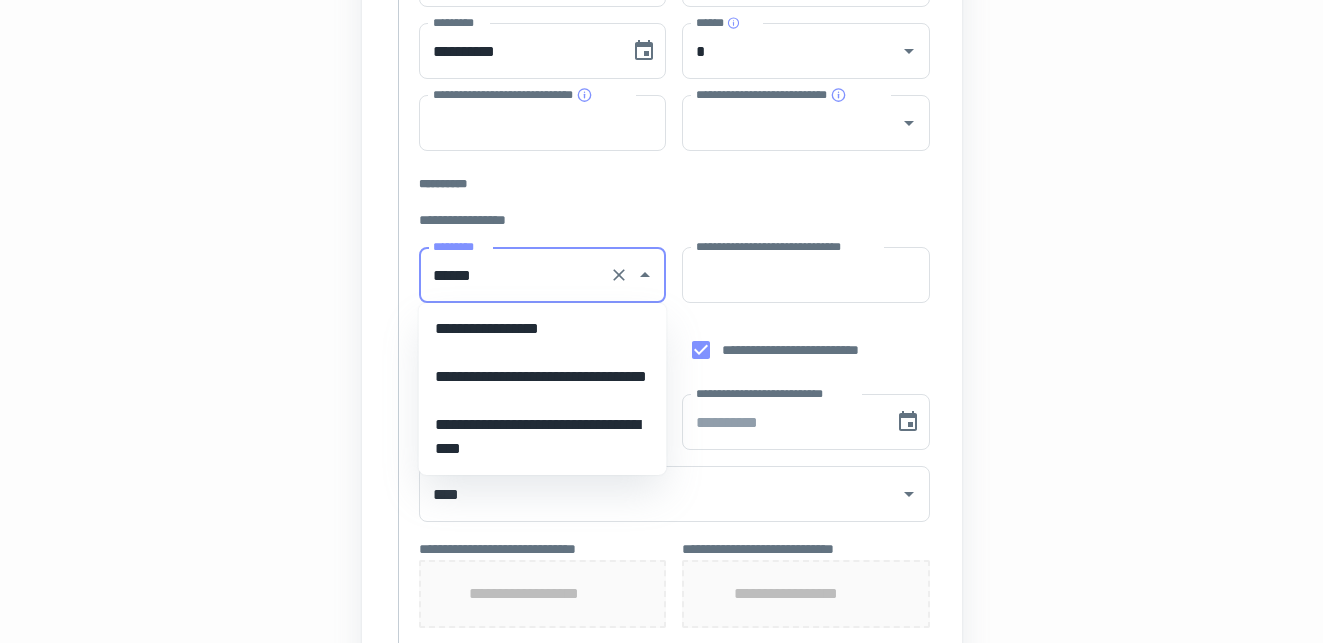 click on "**********" at bounding box center (543, 329) 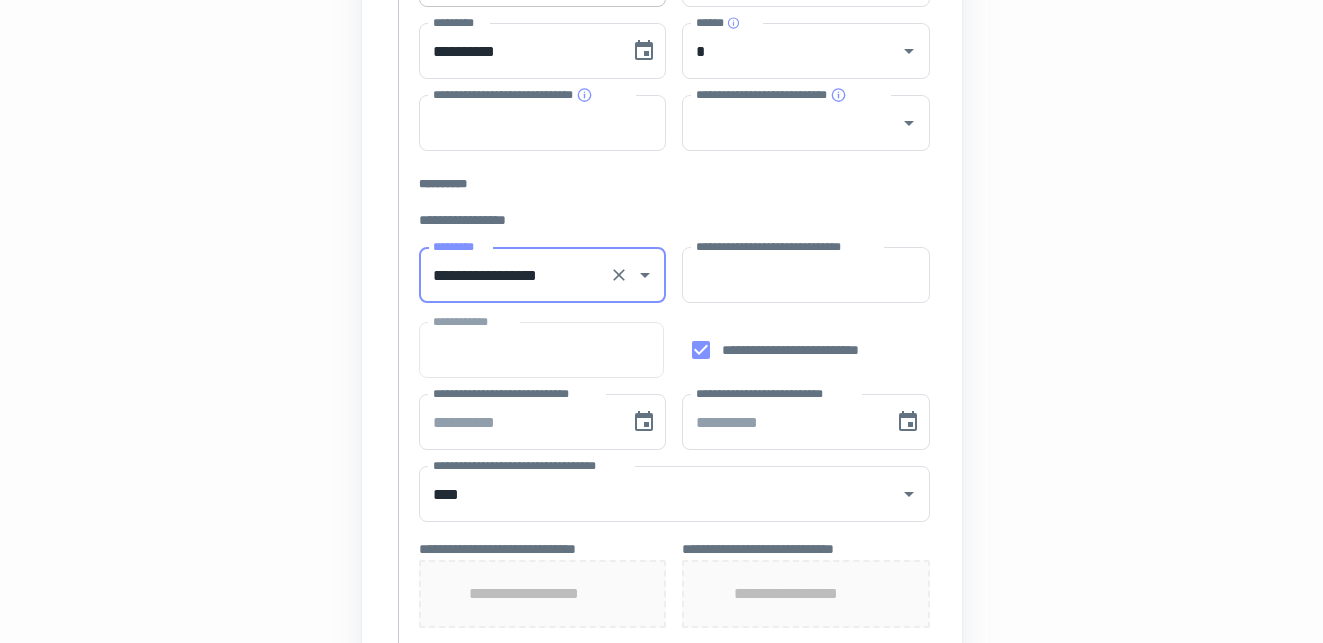 type on "**********" 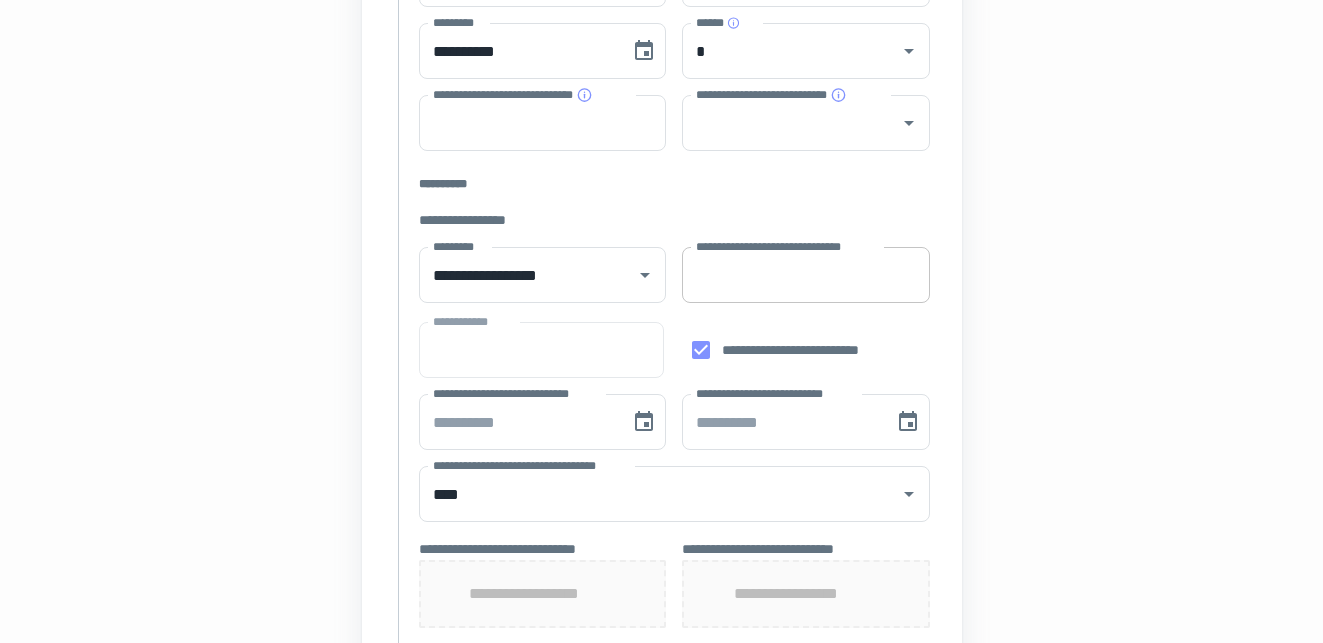 click on "**********" at bounding box center [806, 275] 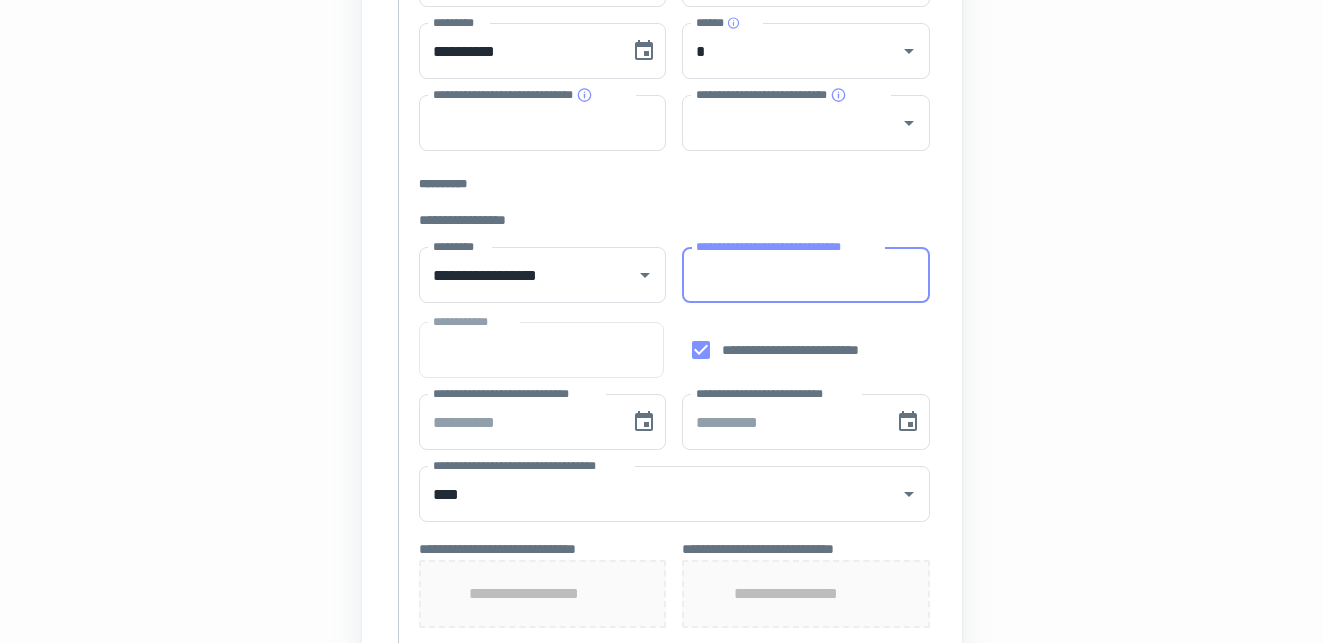 paste on "**********" 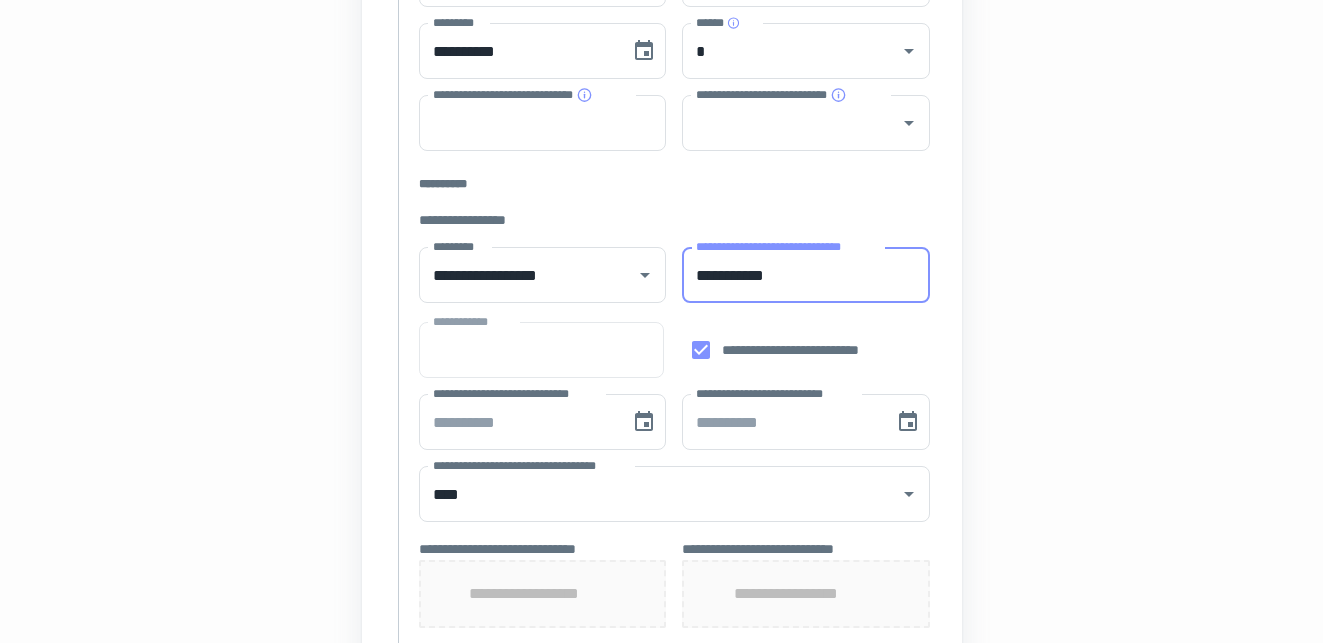 type on "**********" 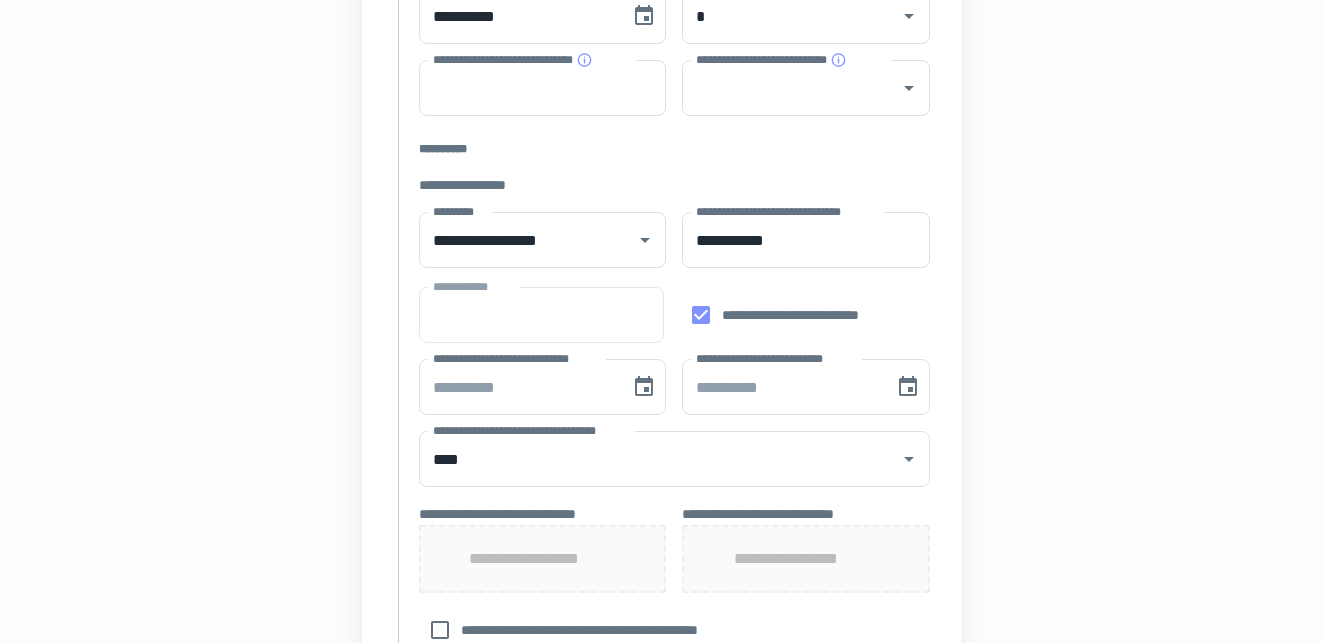 scroll, scrollTop: 510, scrollLeft: 0, axis: vertical 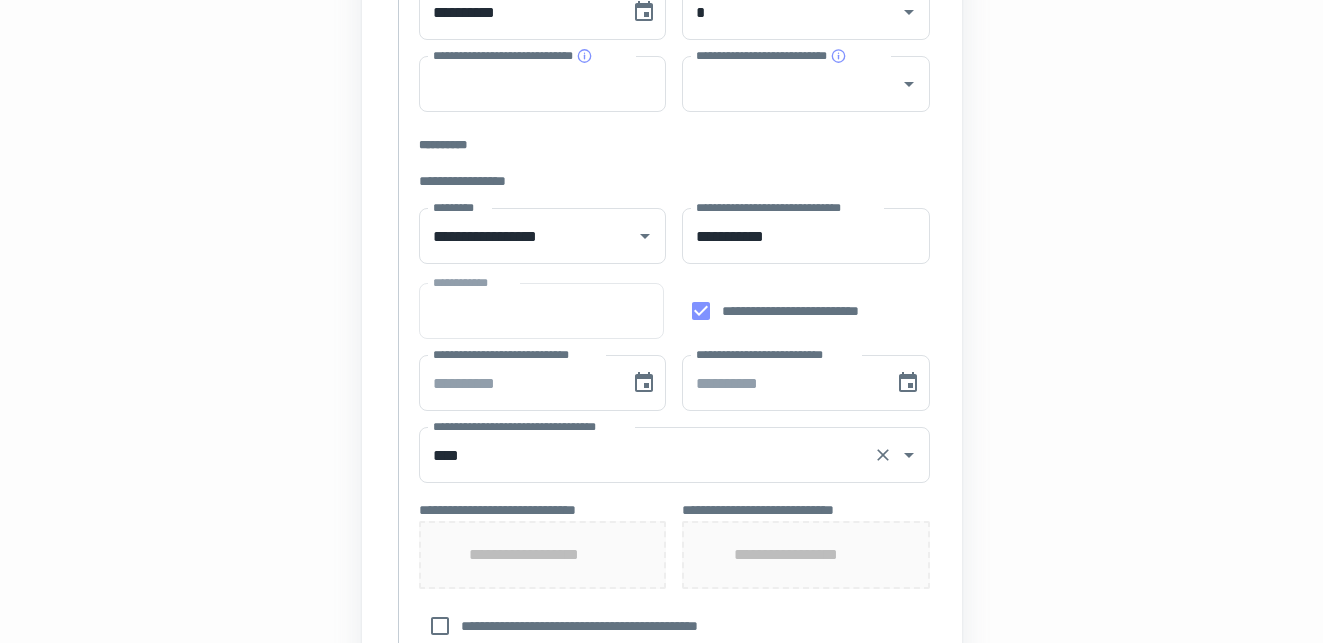 click on "**********" at bounding box center (532, 426) 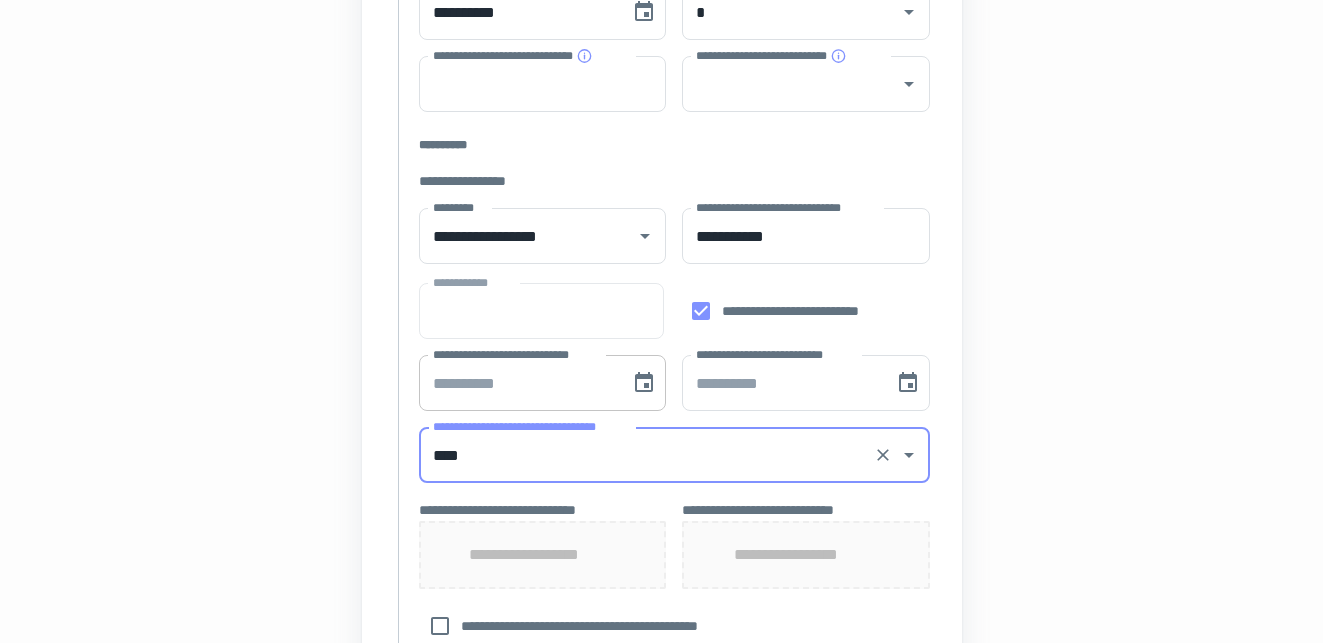 type on "**********" 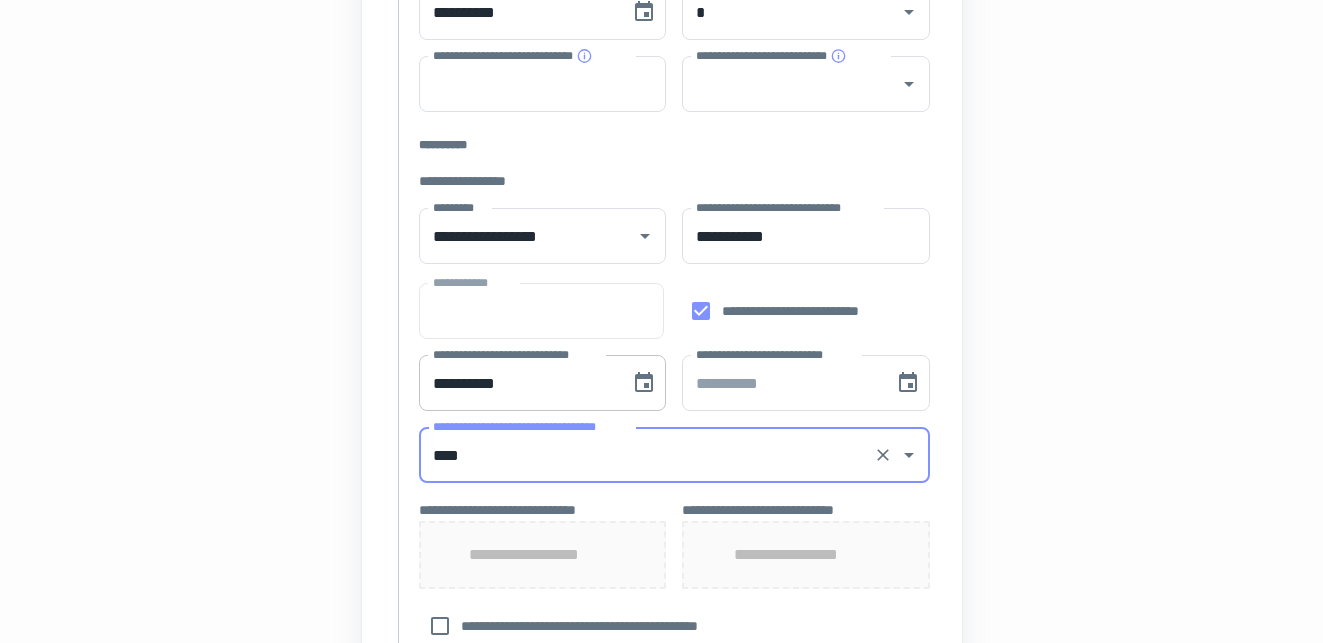 click on "**********" at bounding box center (518, 383) 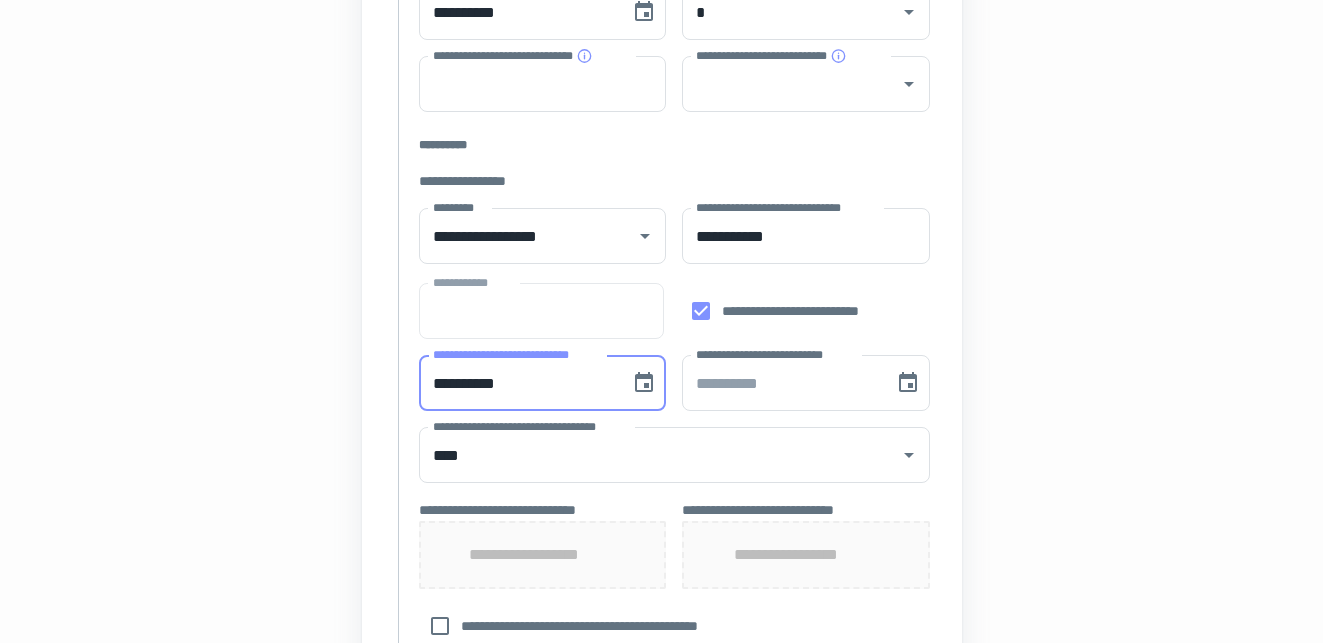 type 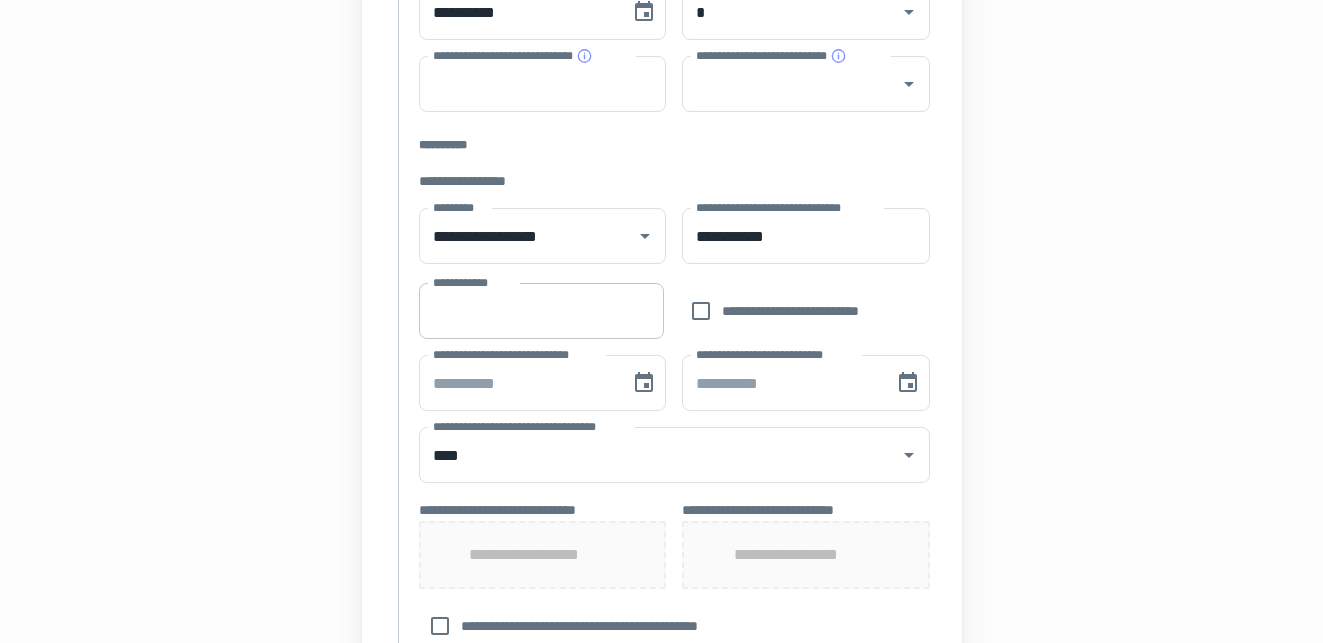 click on "**********" at bounding box center (541, 311) 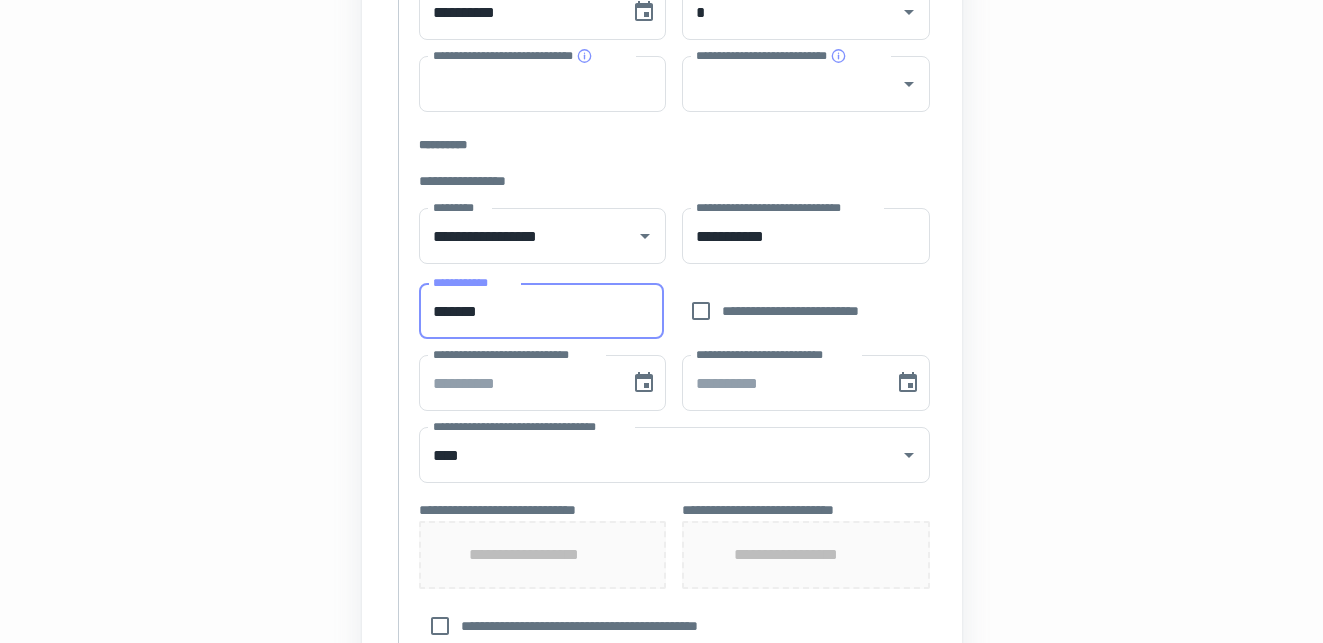 type on "*******" 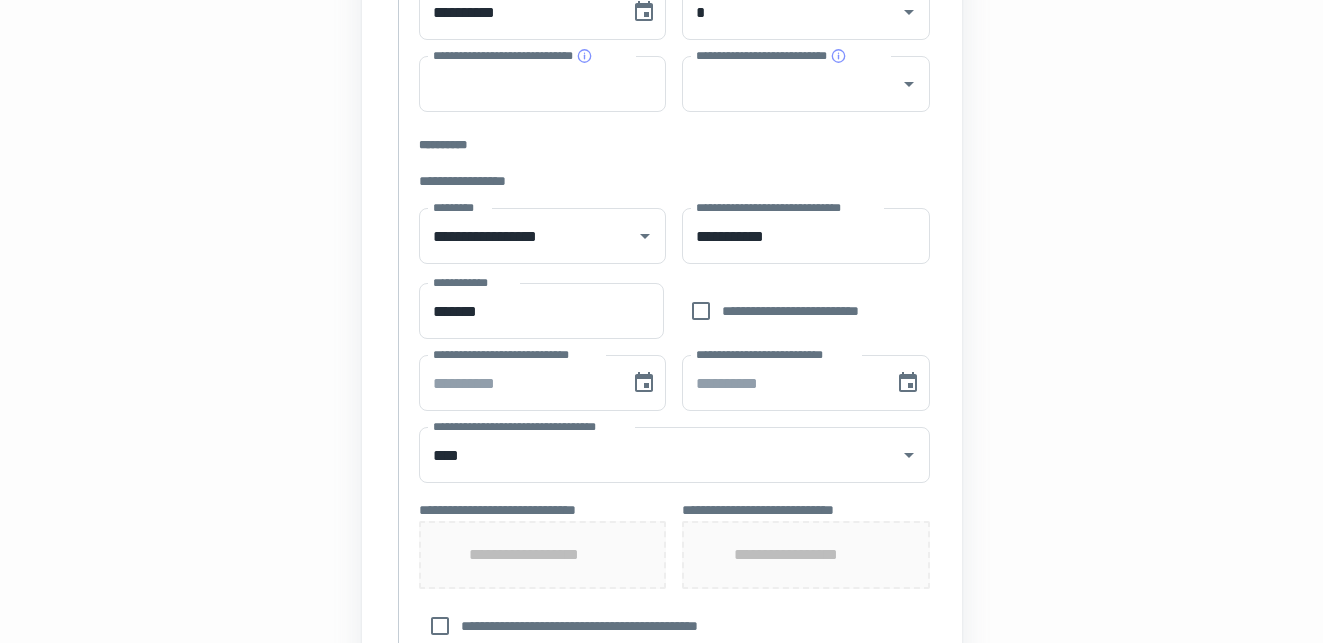 click on "**********" at bounding box center [674, 398] 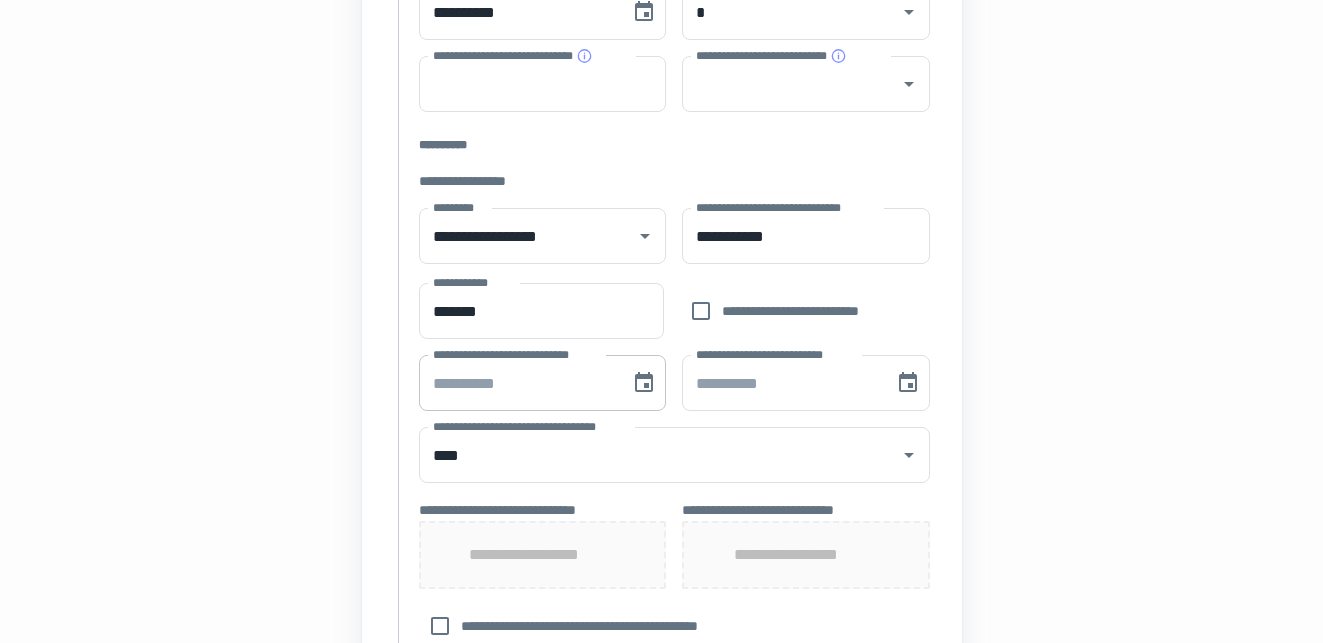type on "**********" 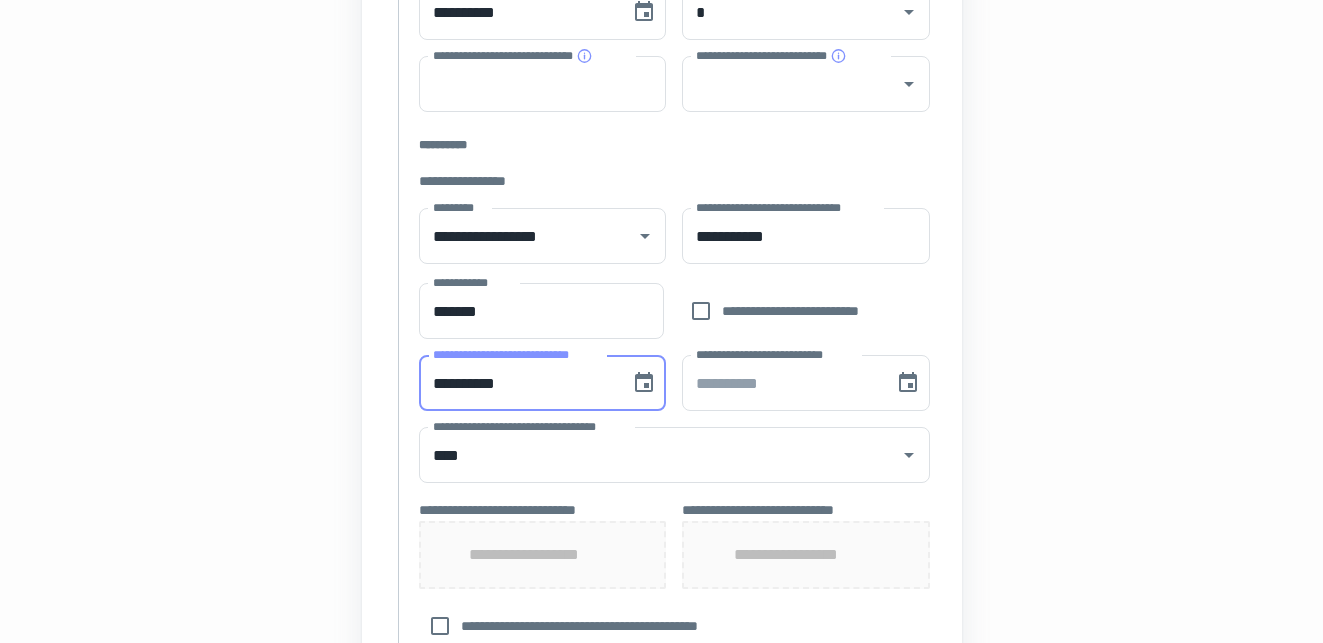click on "**********" at bounding box center (518, 383) 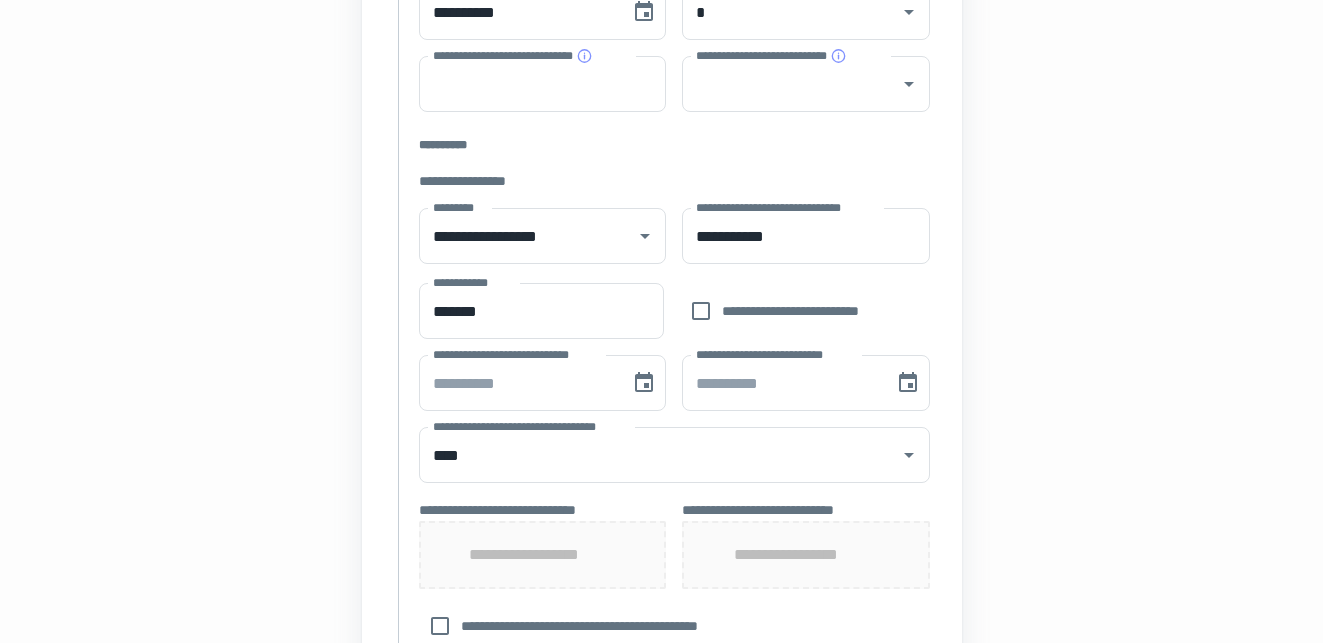 click on "**********" at bounding box center (662, 380) 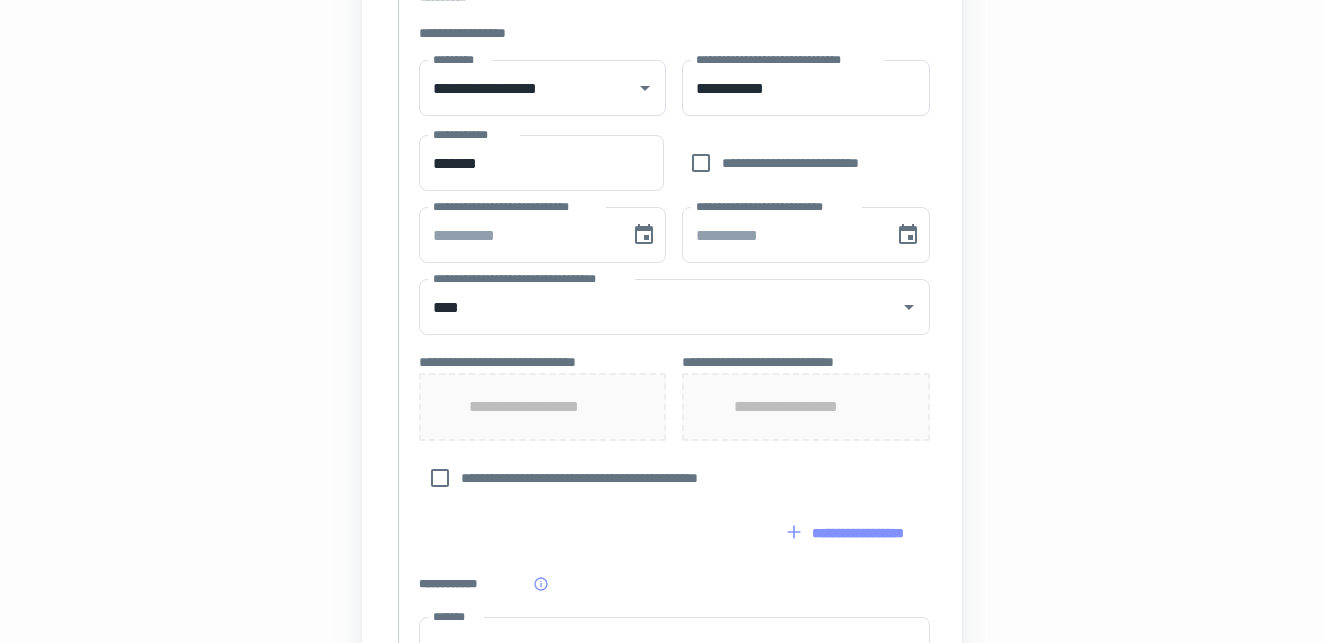 scroll, scrollTop: 711, scrollLeft: 0, axis: vertical 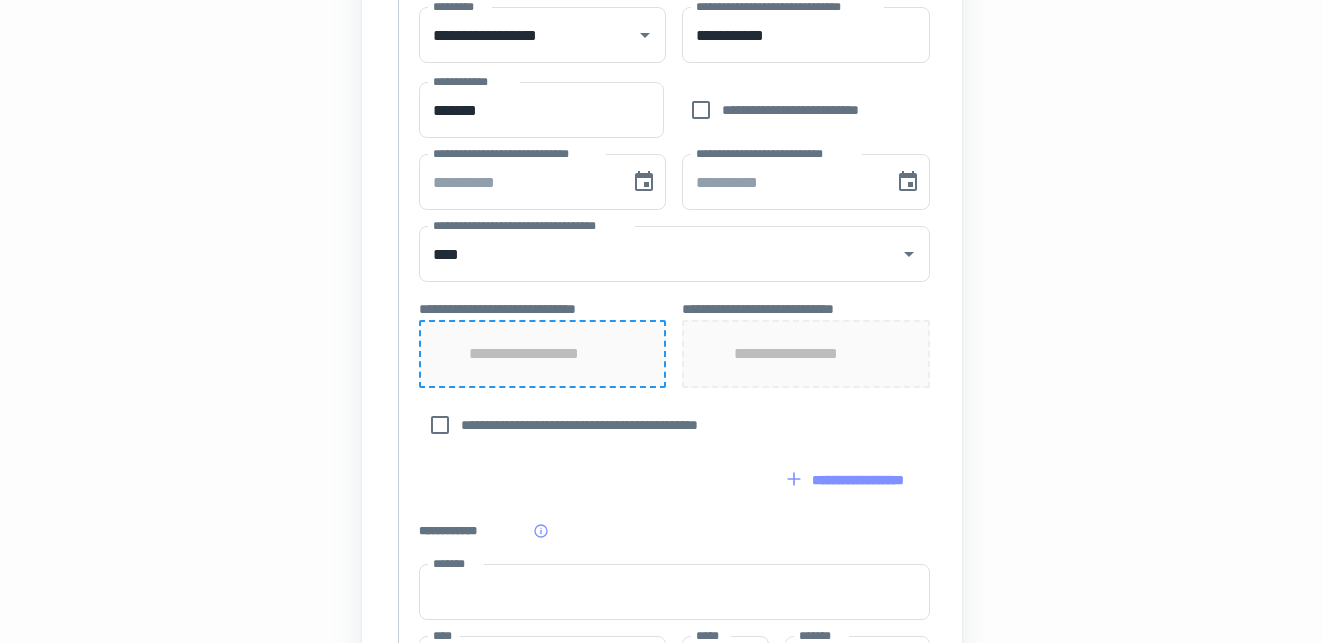 click on "**********" at bounding box center [543, 354] 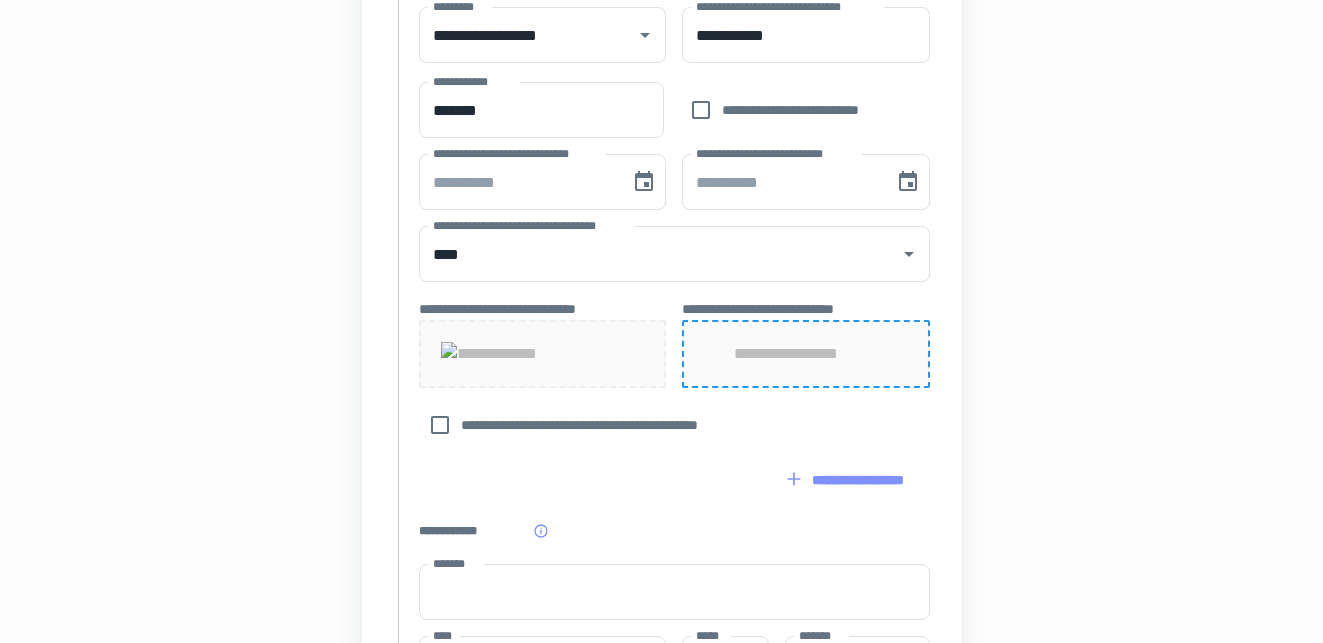 click on "**********" at bounding box center (806, 354) 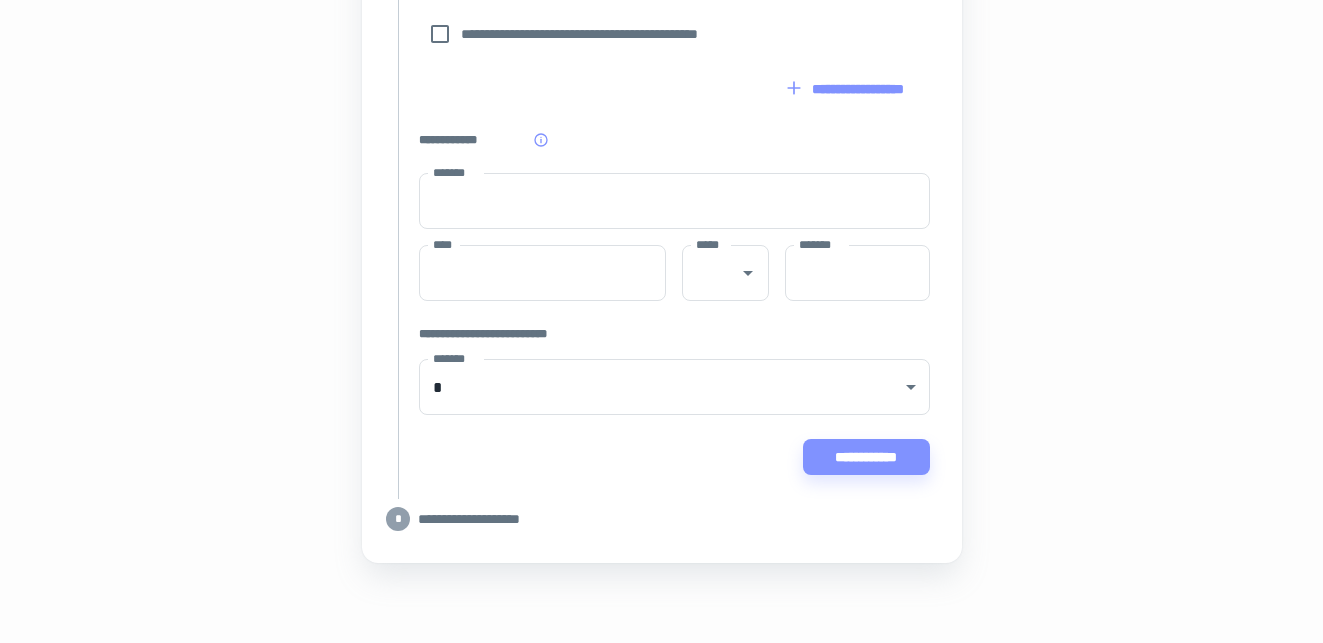 scroll, scrollTop: 1301, scrollLeft: 0, axis: vertical 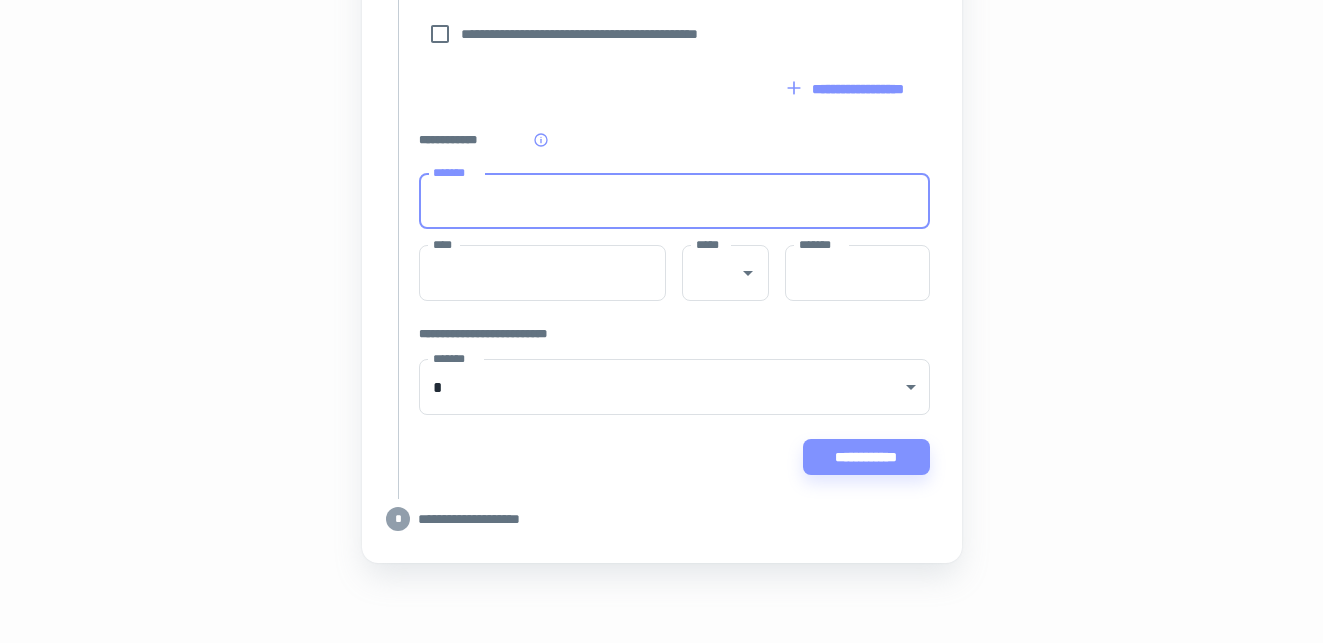 click on "*******" at bounding box center (674, 201) 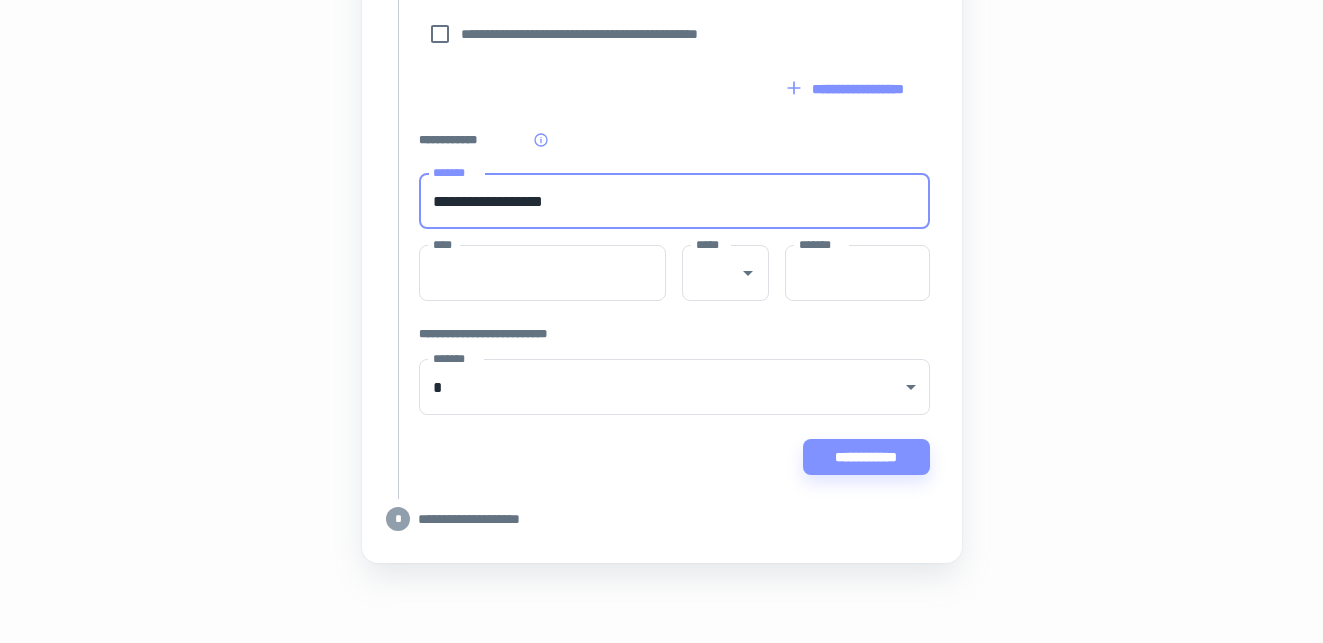 type on "*********" 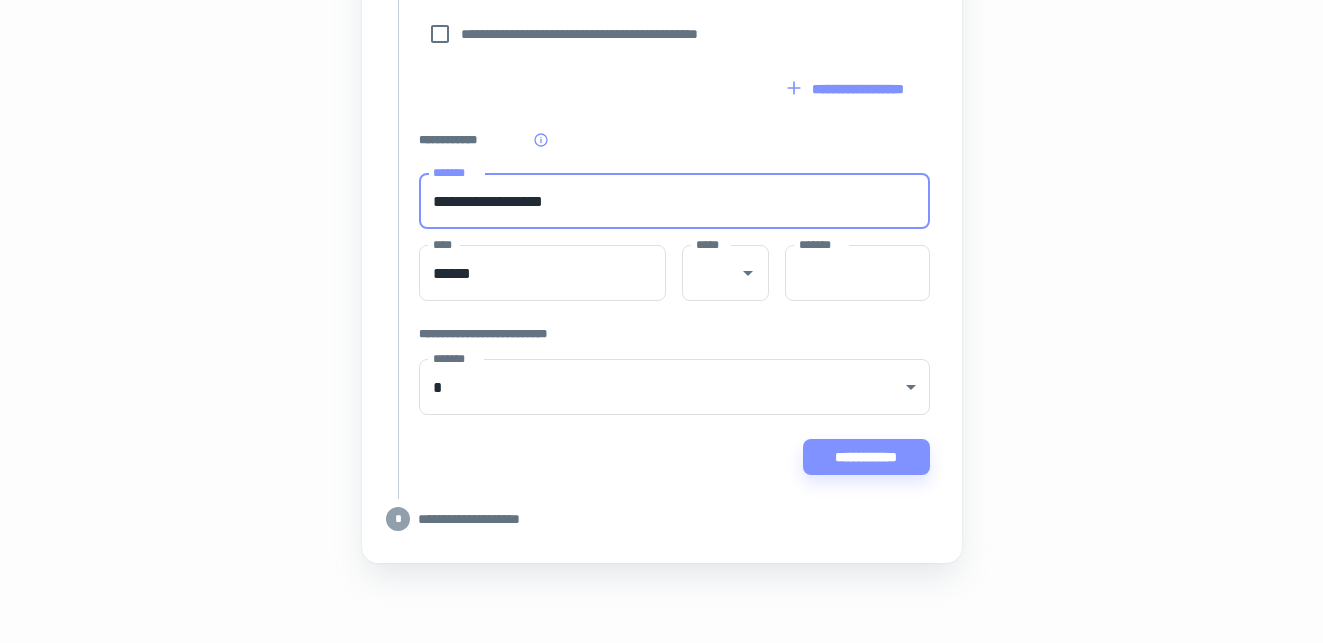 type on "**" 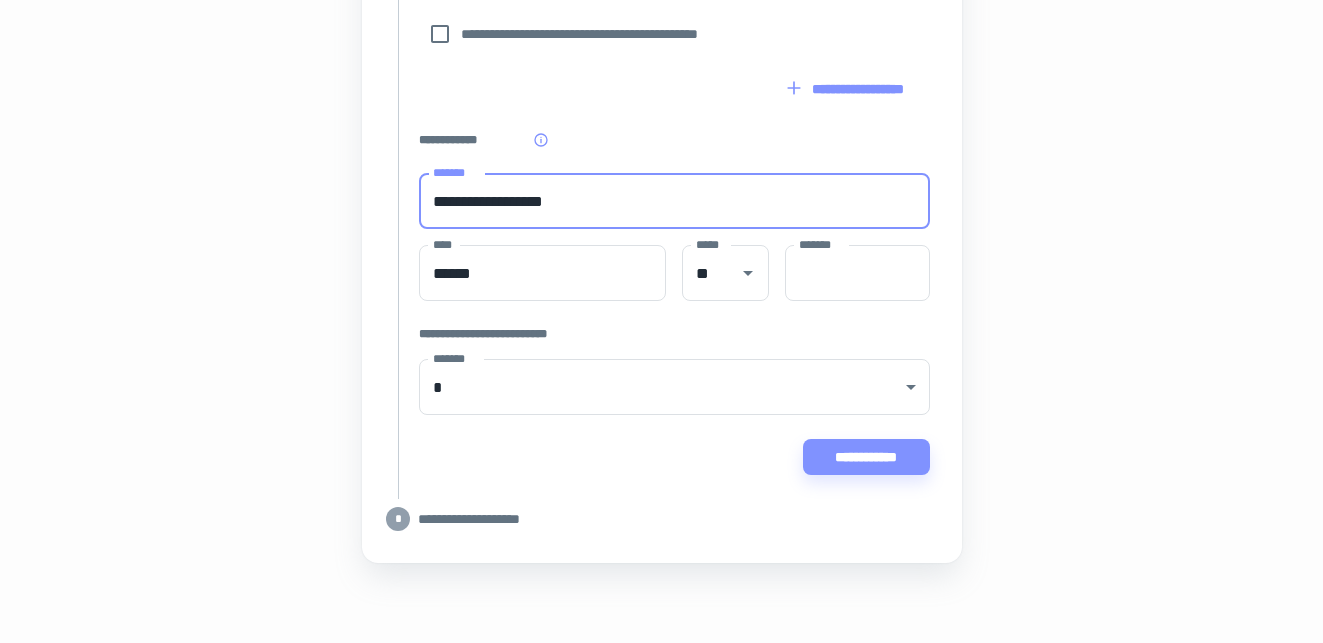 type on "*****" 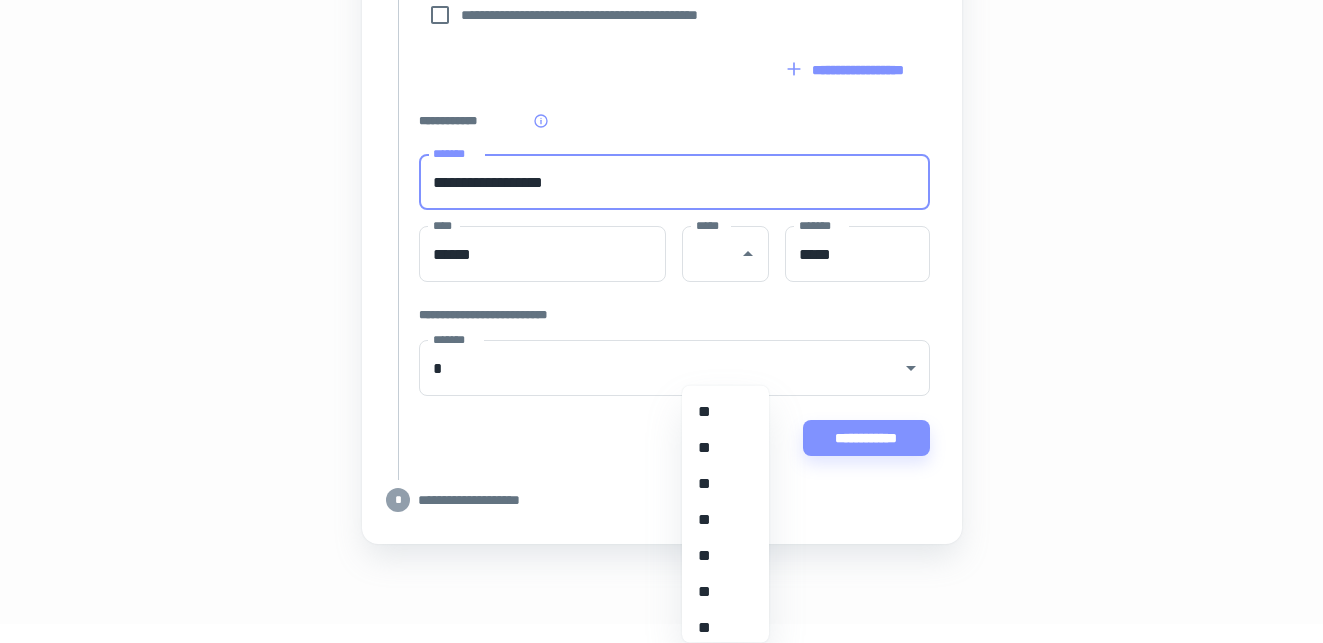 click on "**********" at bounding box center [662, -231] 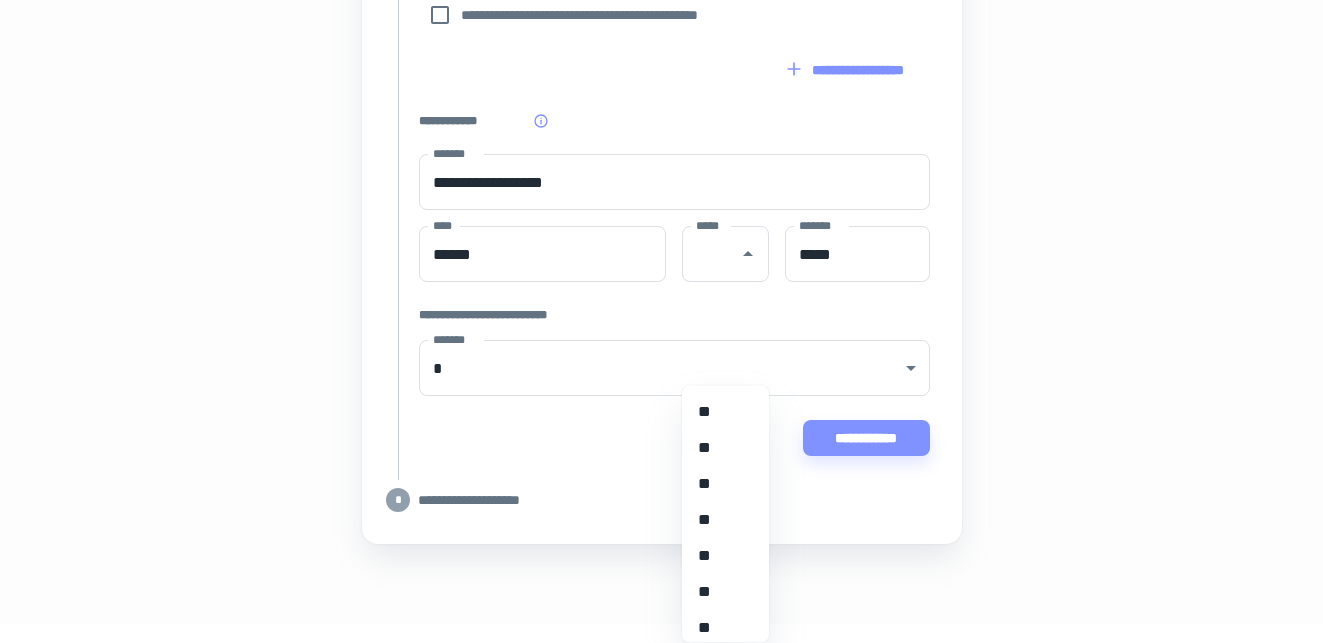 scroll, scrollTop: 1404, scrollLeft: 0, axis: vertical 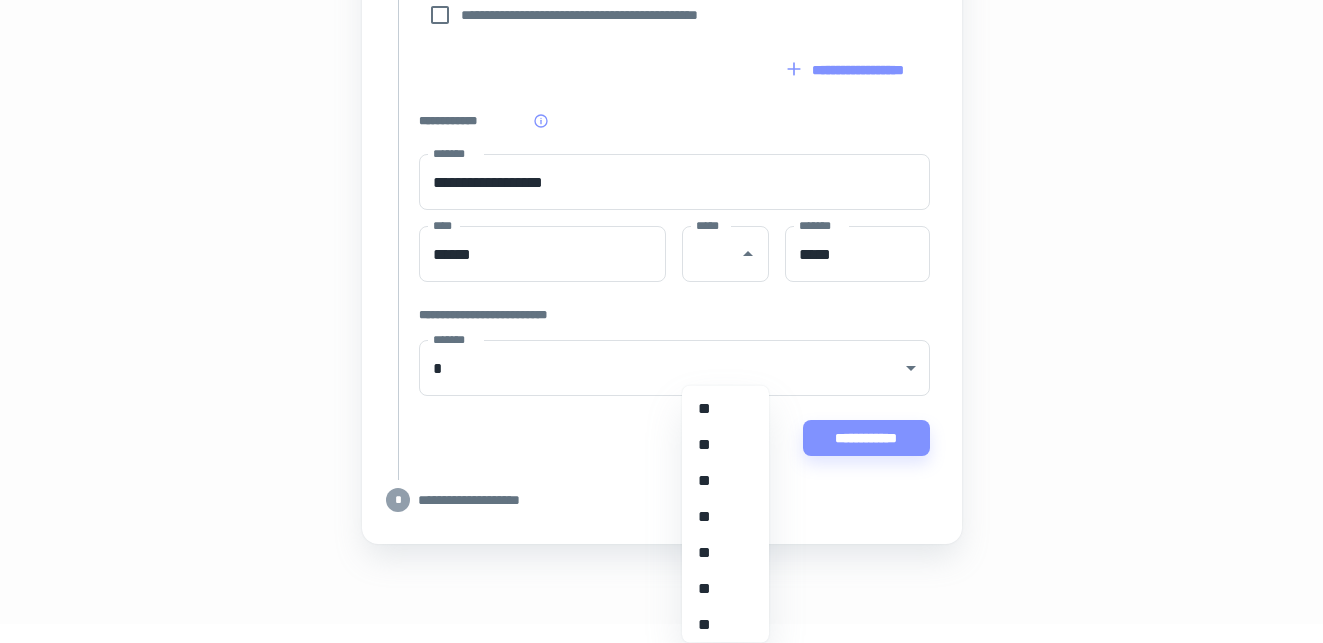 click on "**" at bounding box center (725, 589) 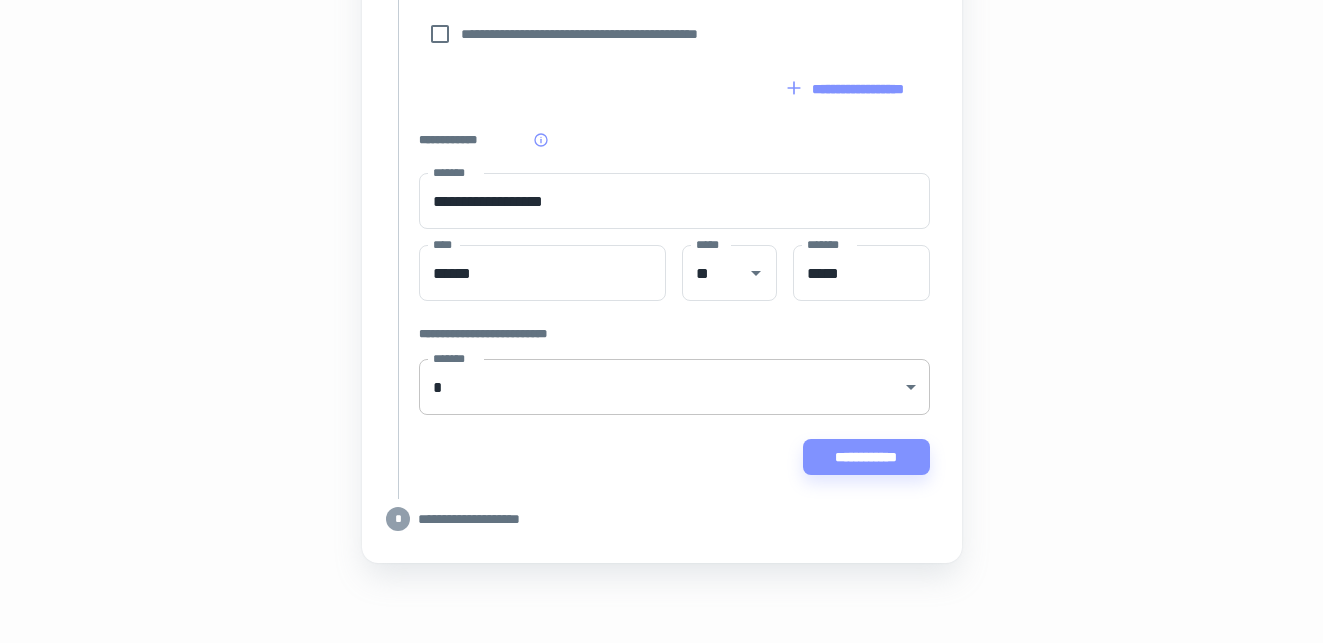 scroll, scrollTop: 1518, scrollLeft: 0, axis: vertical 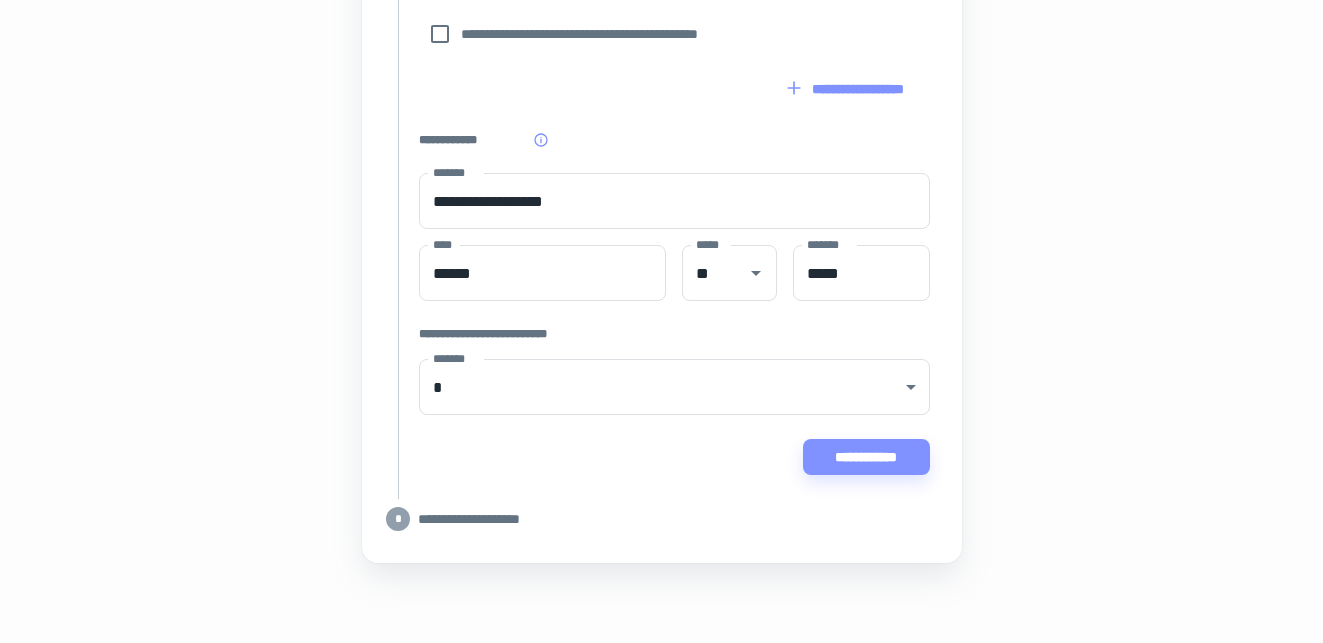click on "**********" at bounding box center [674, -124] 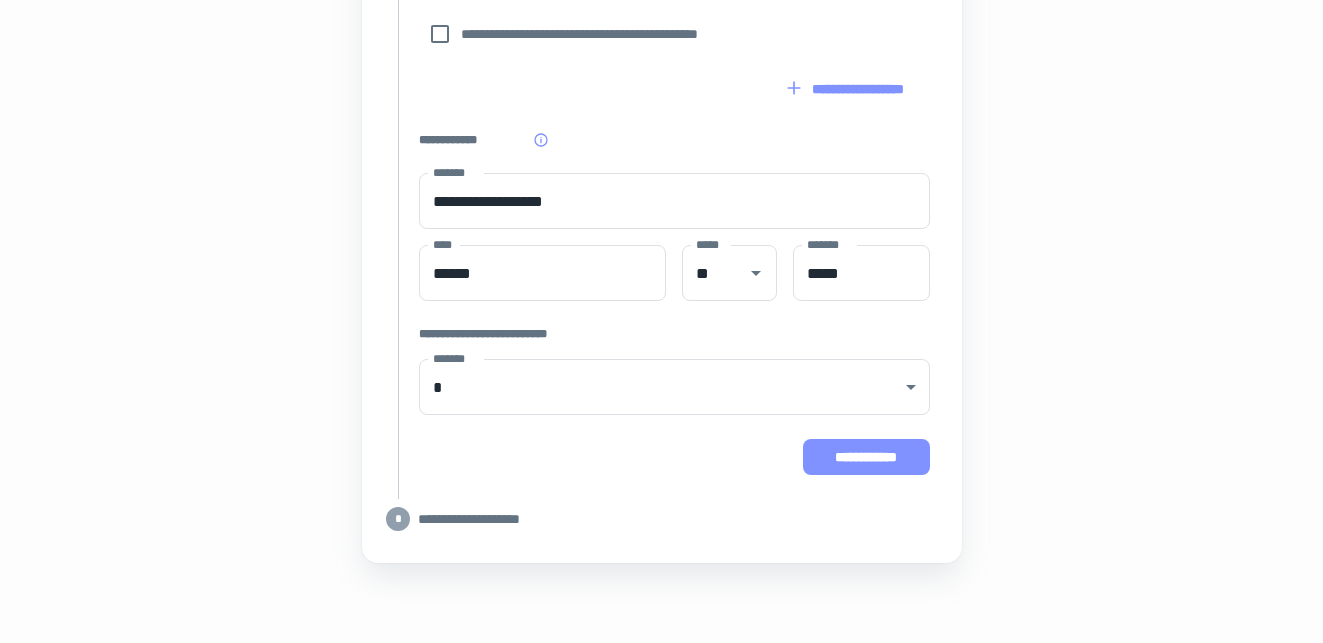 click on "**********" at bounding box center [866, 457] 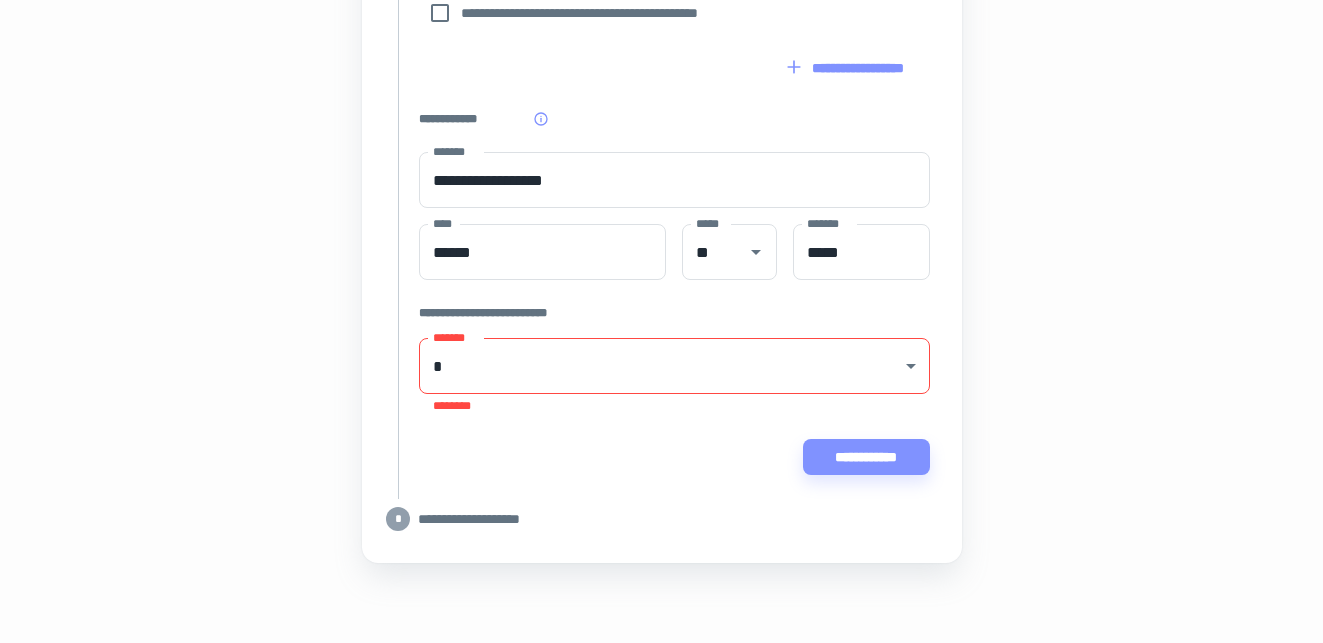 click on "**********" at bounding box center [661, -802] 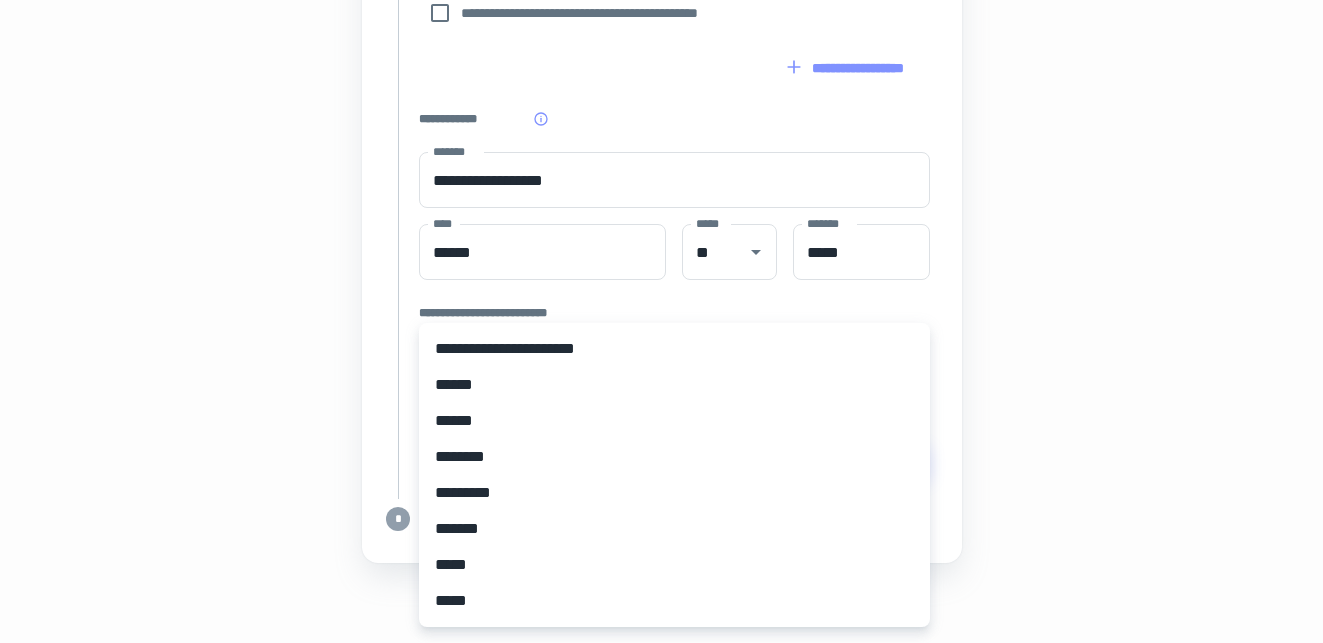 click on "*****" at bounding box center (674, 565) 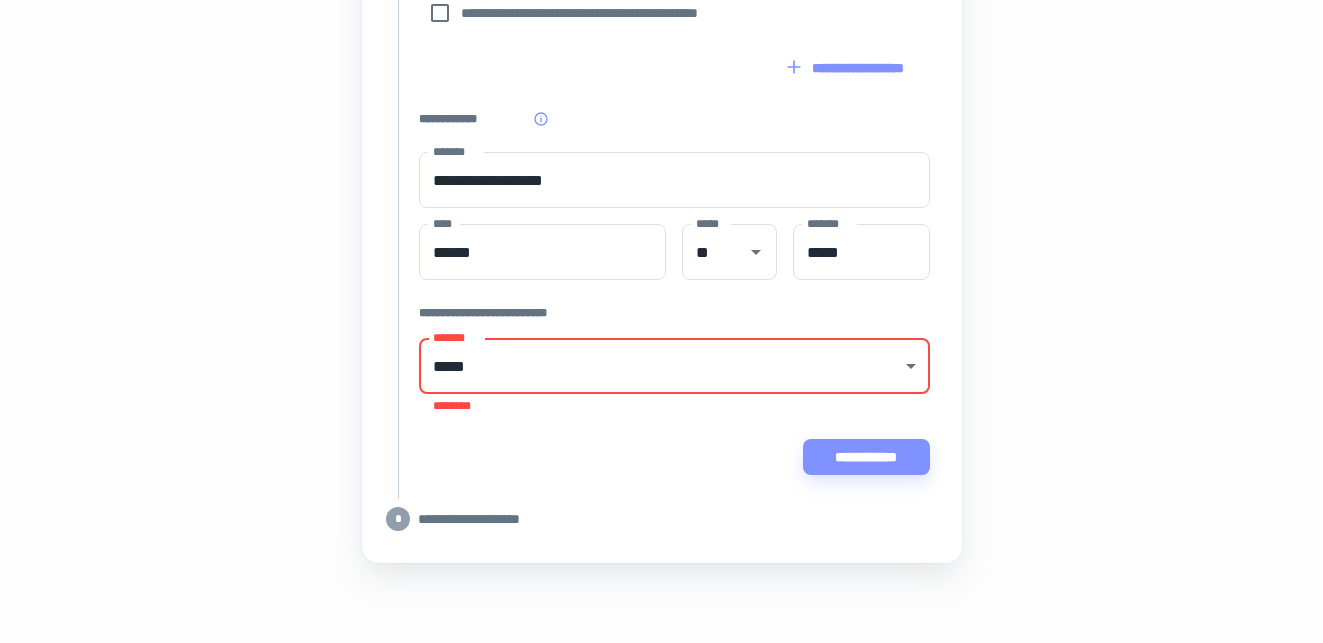 click on "**********" at bounding box center (661, -802) 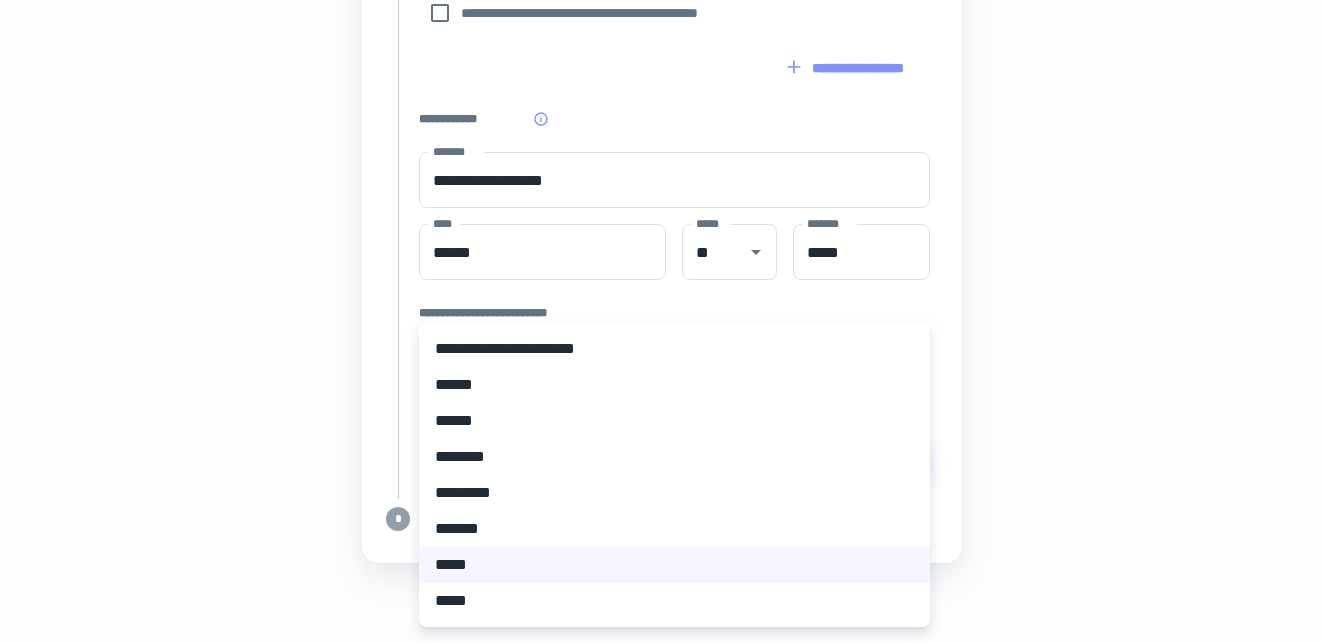 click on "**********" at bounding box center [674, 349] 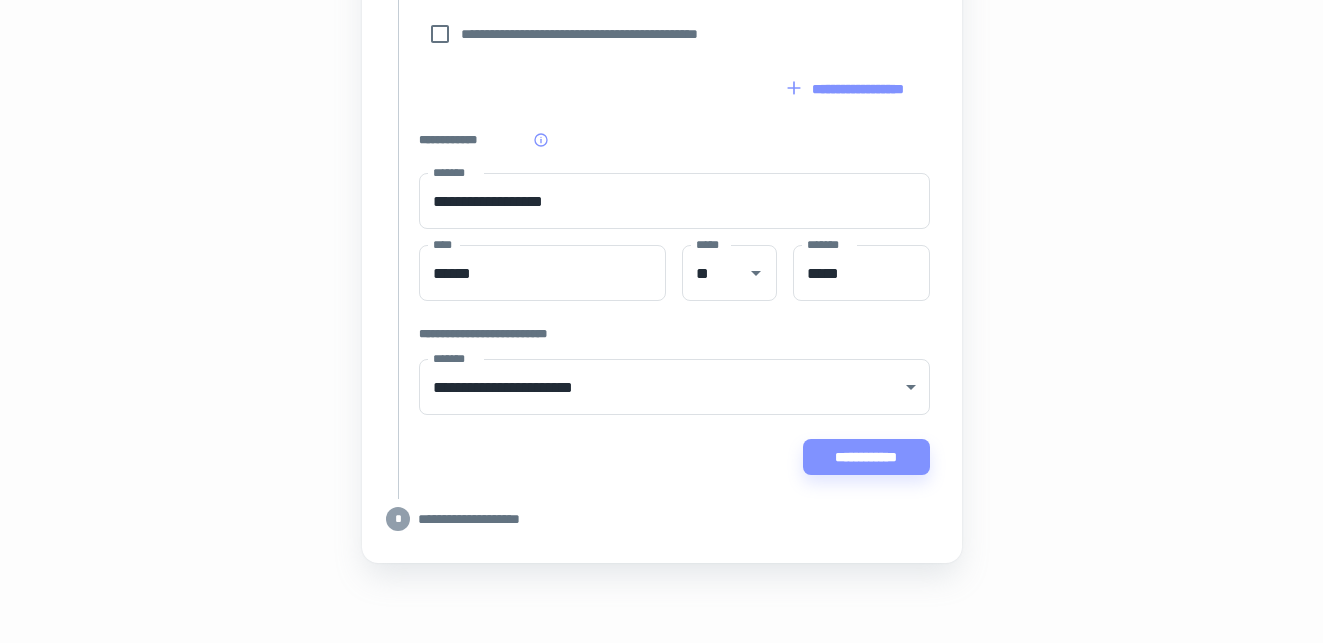 click on "**********" at bounding box center (662, -148) 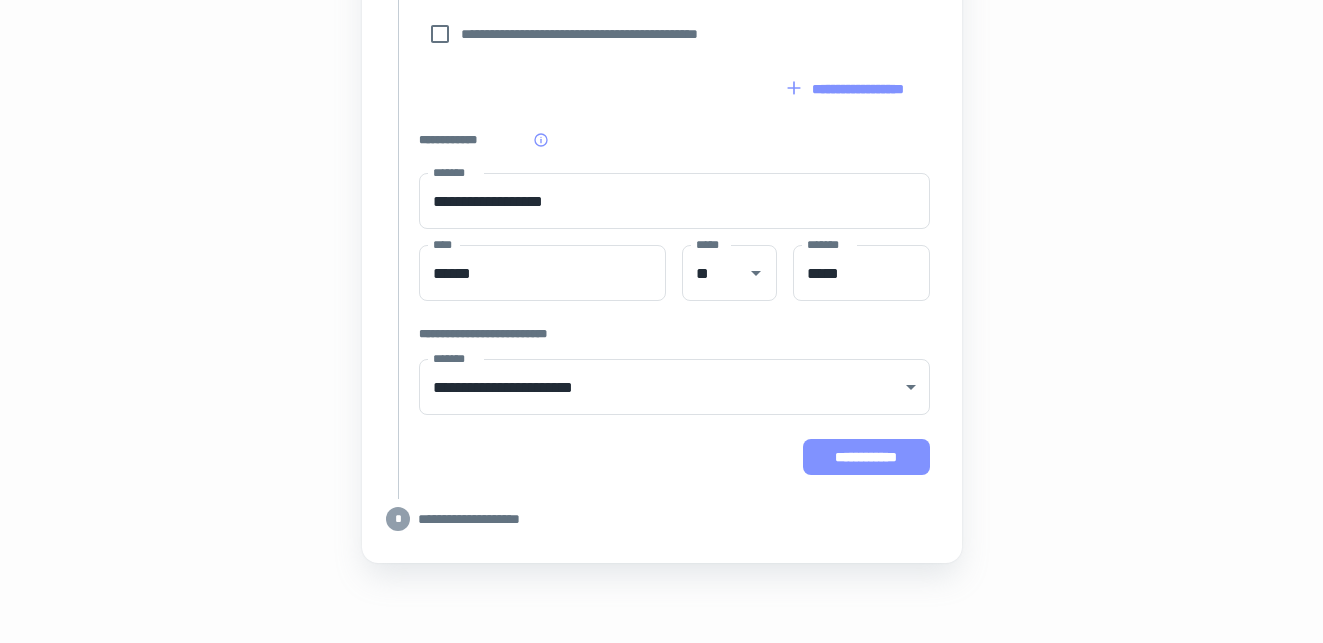 click on "**********" at bounding box center (866, 457) 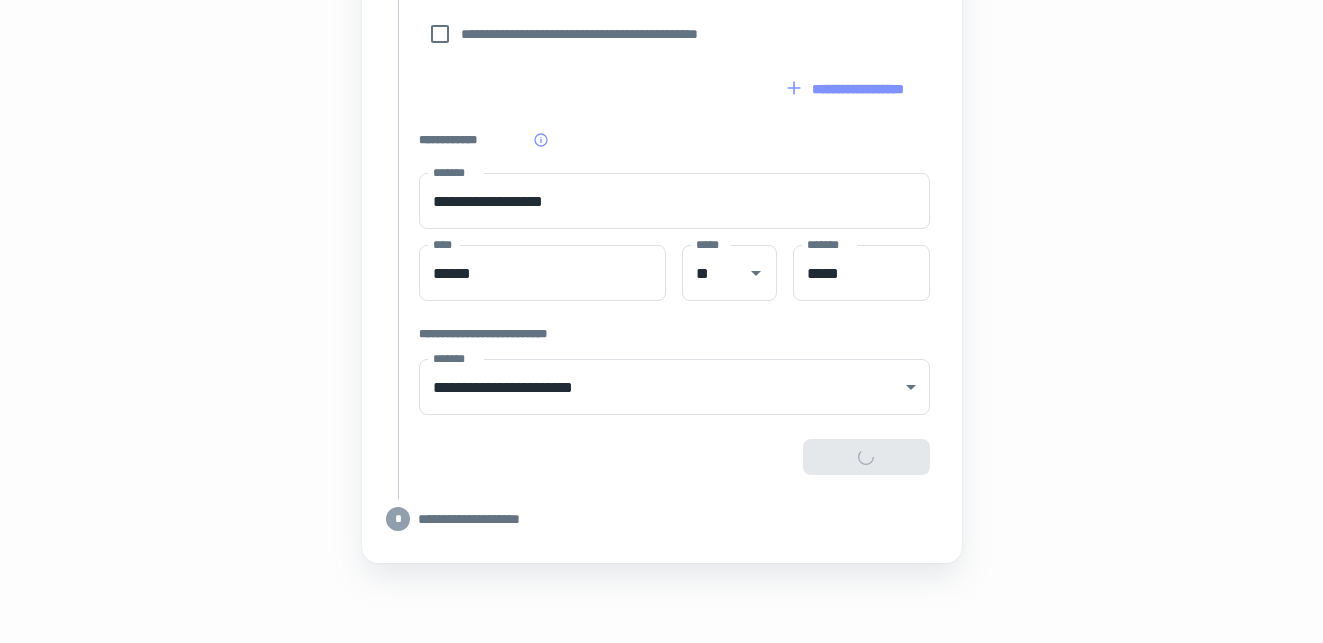 type on "**********" 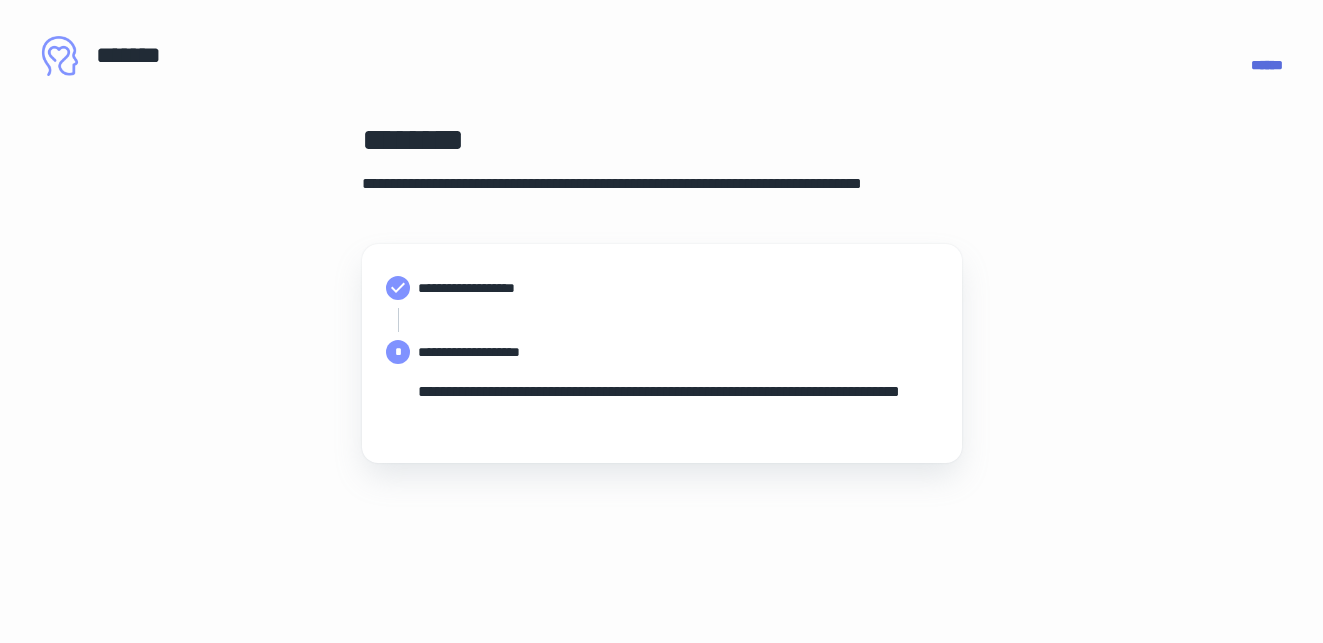 scroll, scrollTop: 0, scrollLeft: 0, axis: both 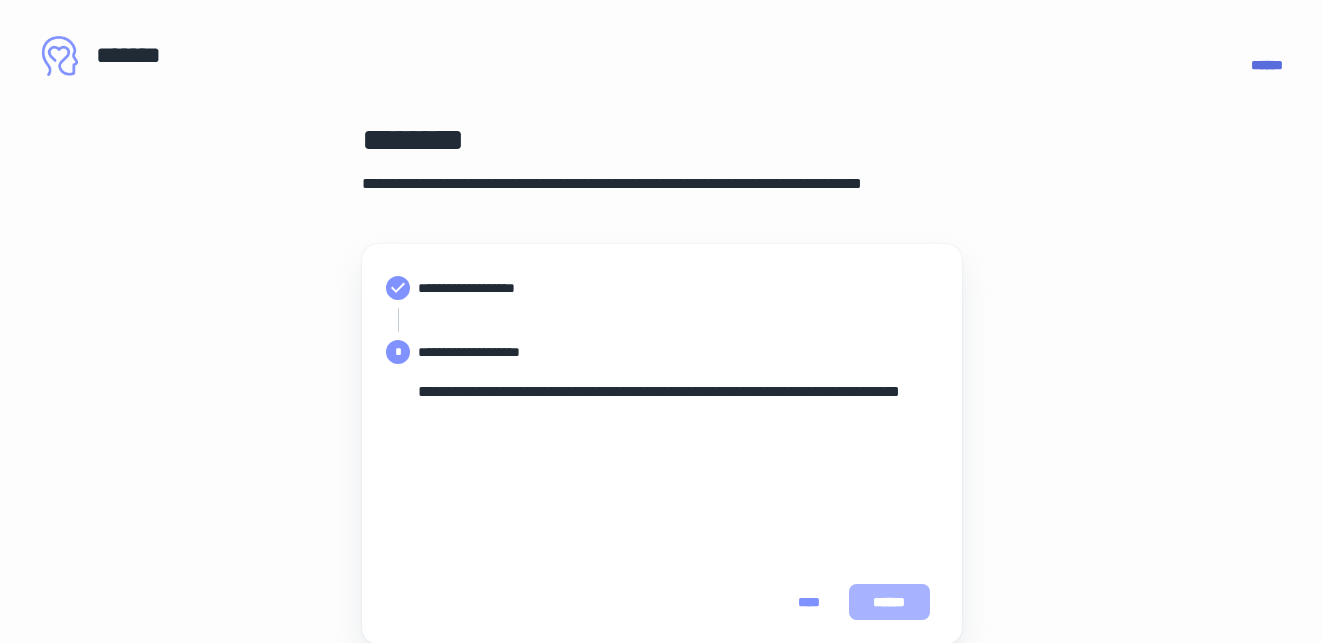 click on "******" at bounding box center [889, 602] 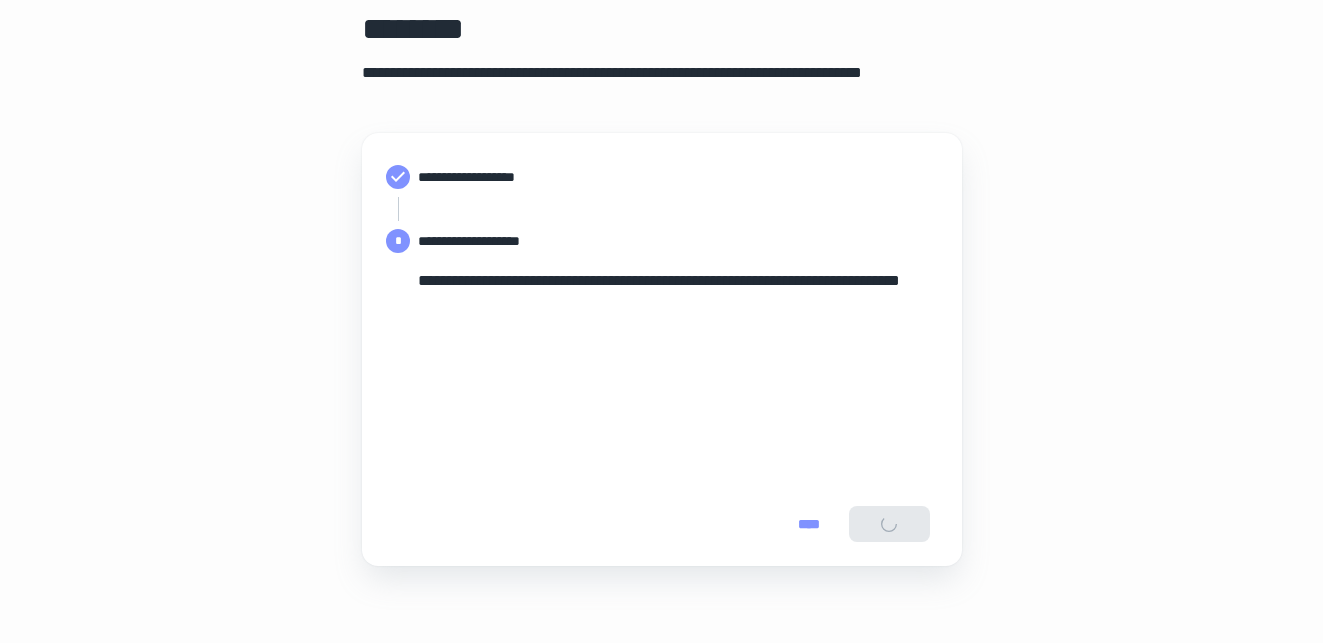 scroll, scrollTop: 112, scrollLeft: 0, axis: vertical 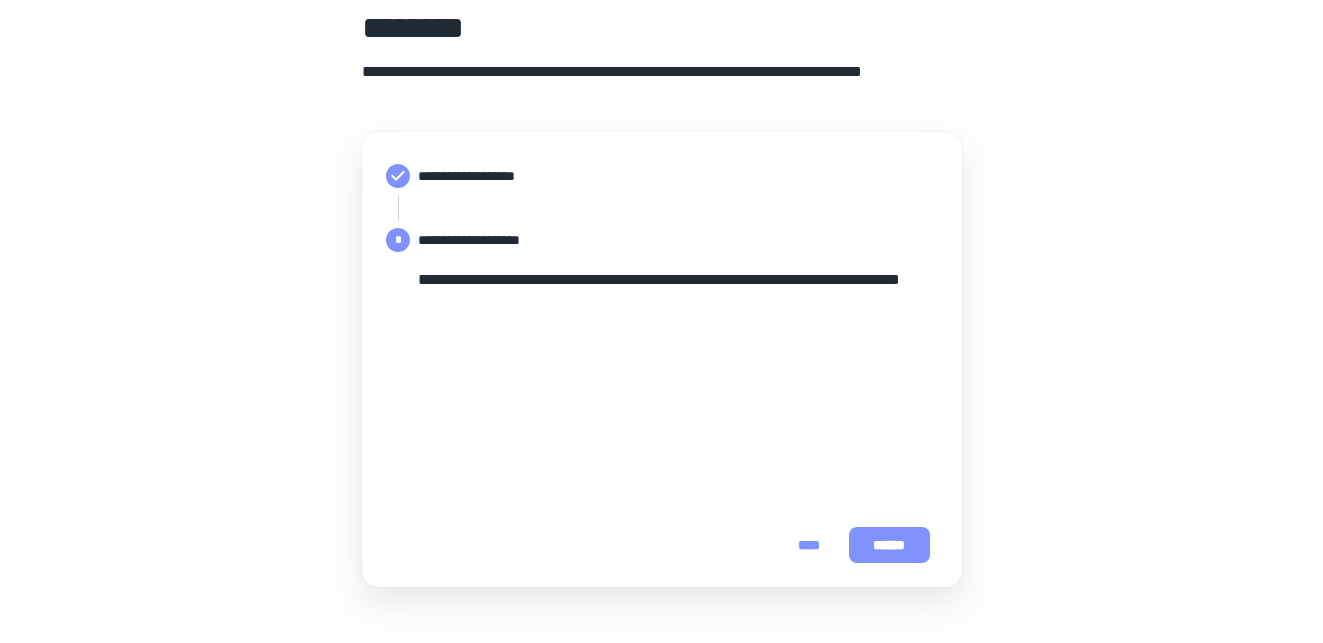 click on "******" at bounding box center (889, 545) 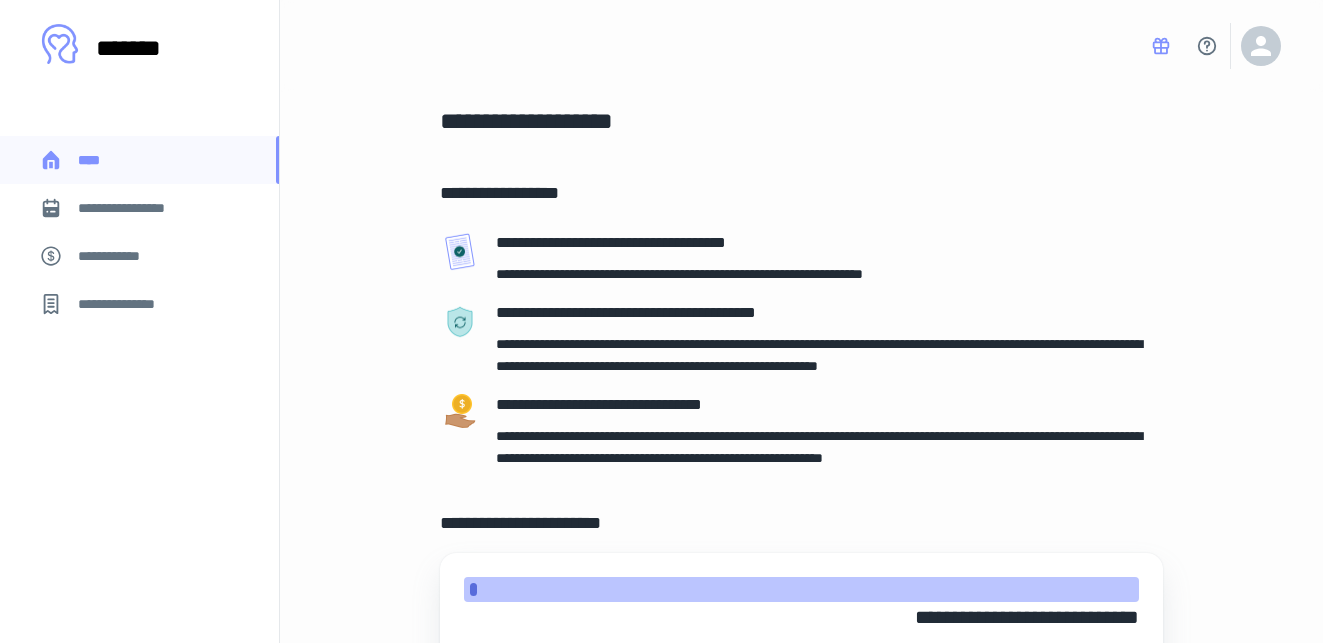 scroll, scrollTop: 0, scrollLeft: 0, axis: both 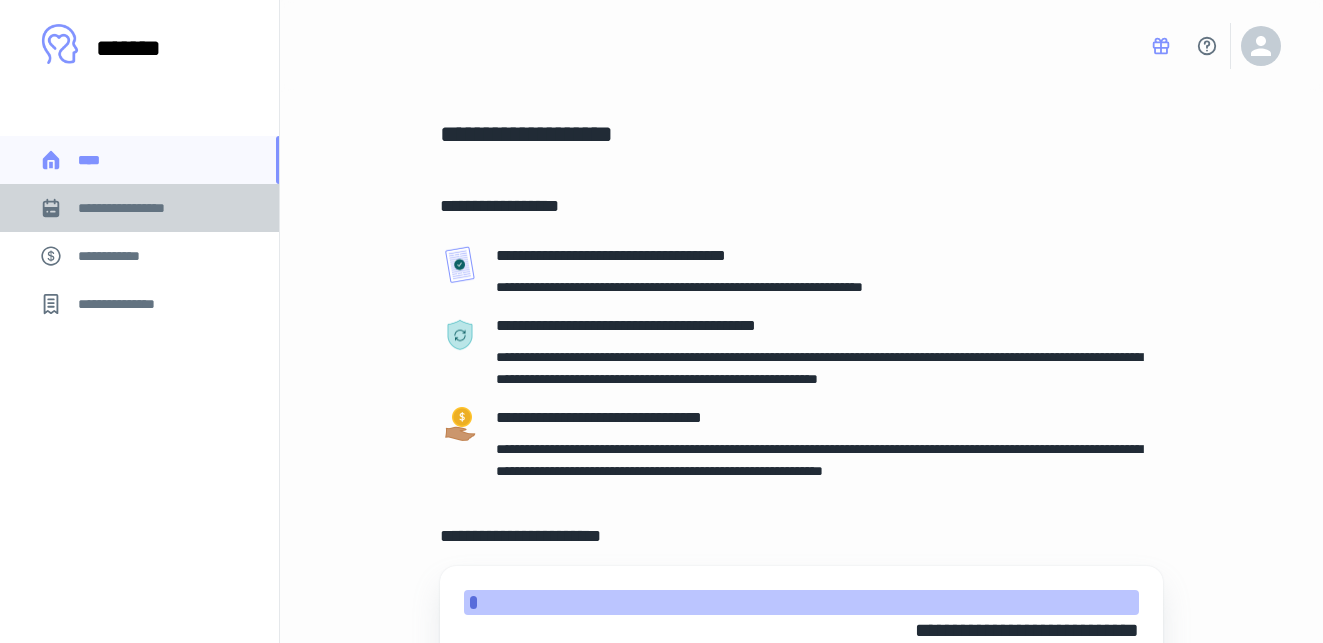click on "**********" at bounding box center (136, 208) 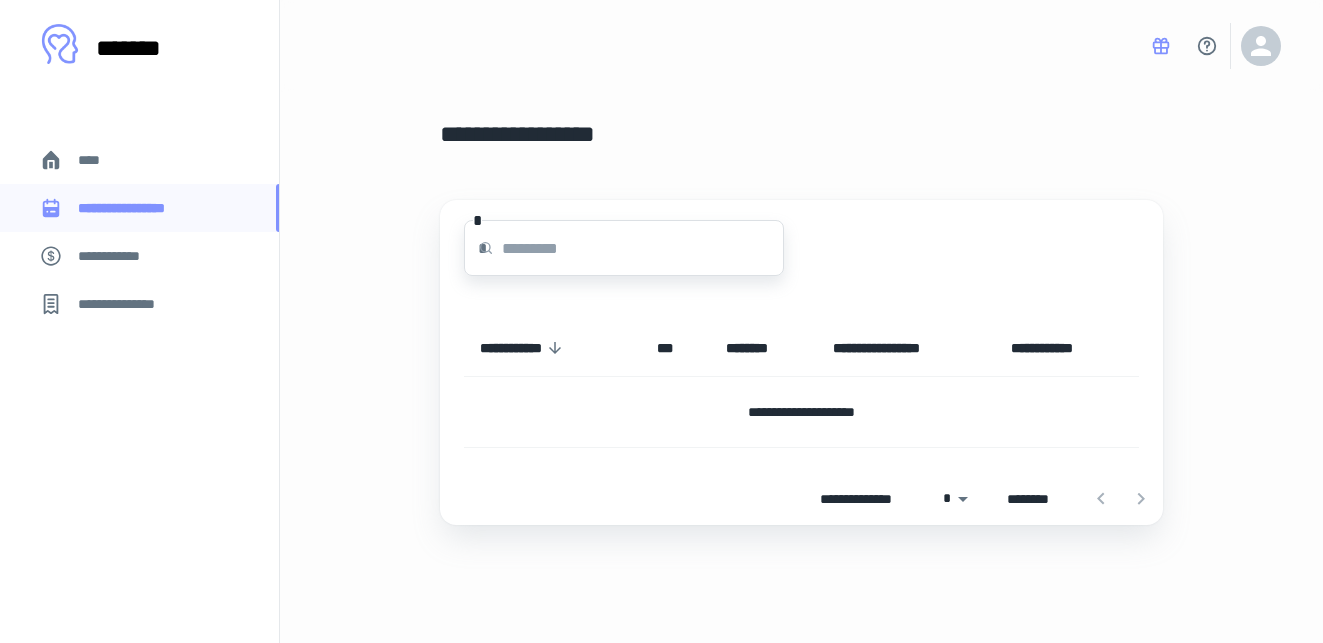 click at bounding box center (643, 248) 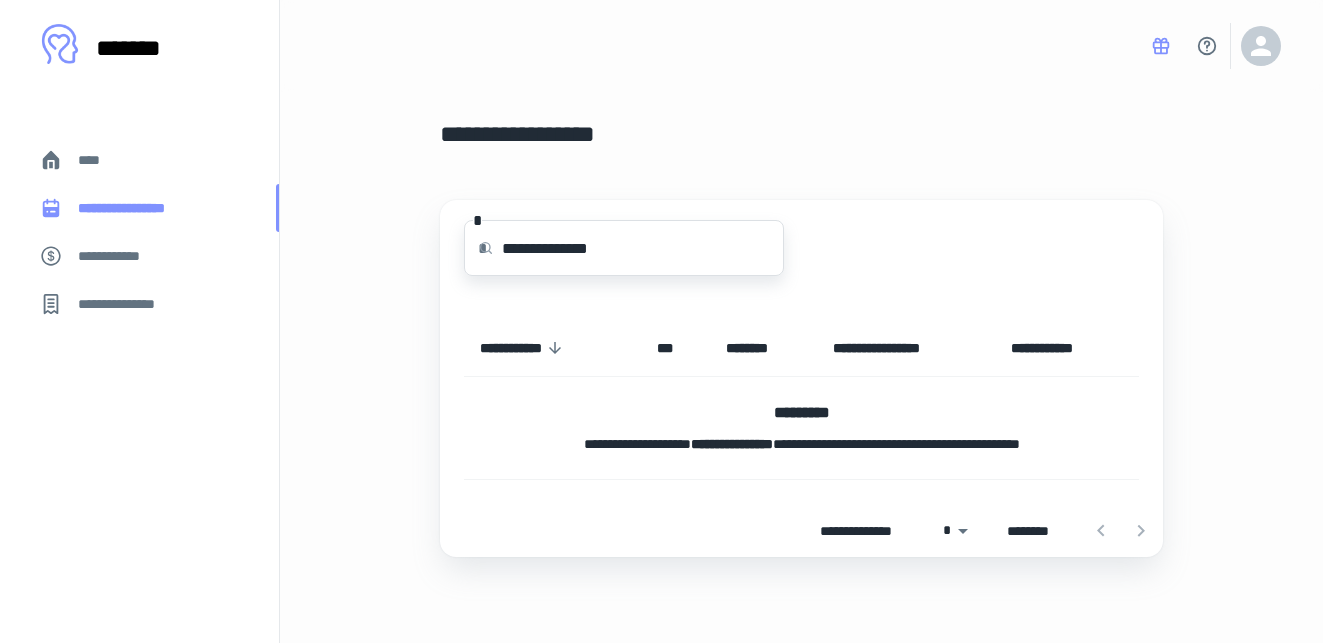 type on "**********" 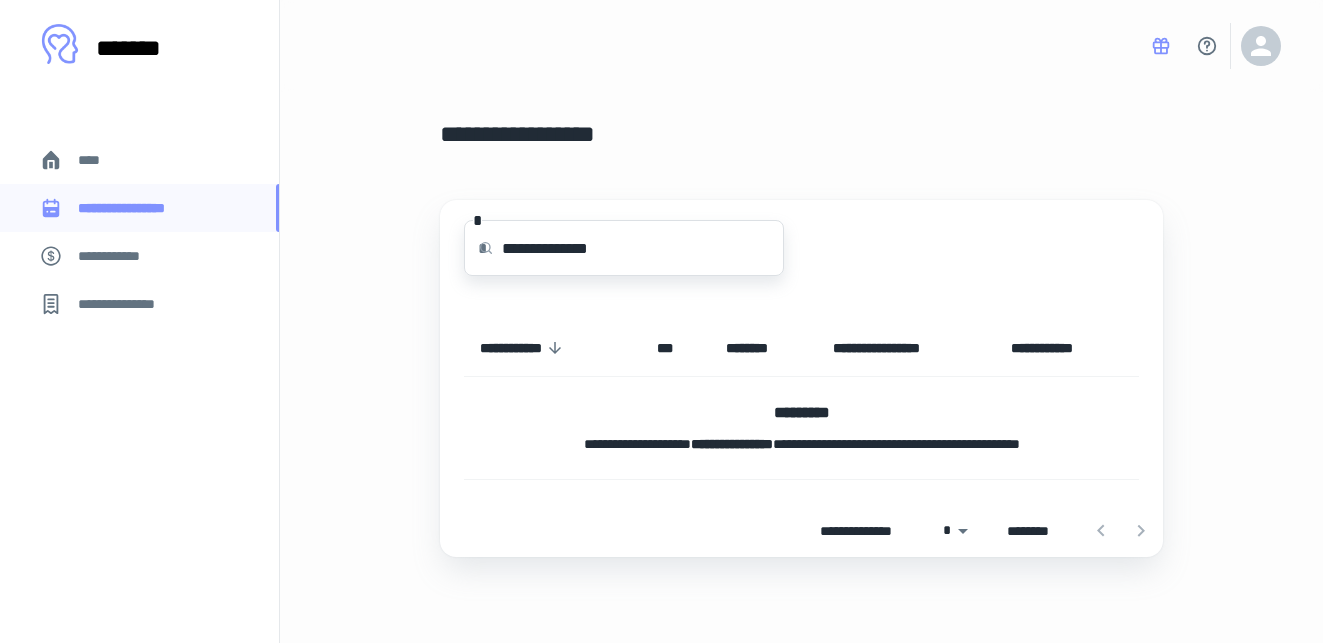 click on "**********" at bounding box center (801, 336) 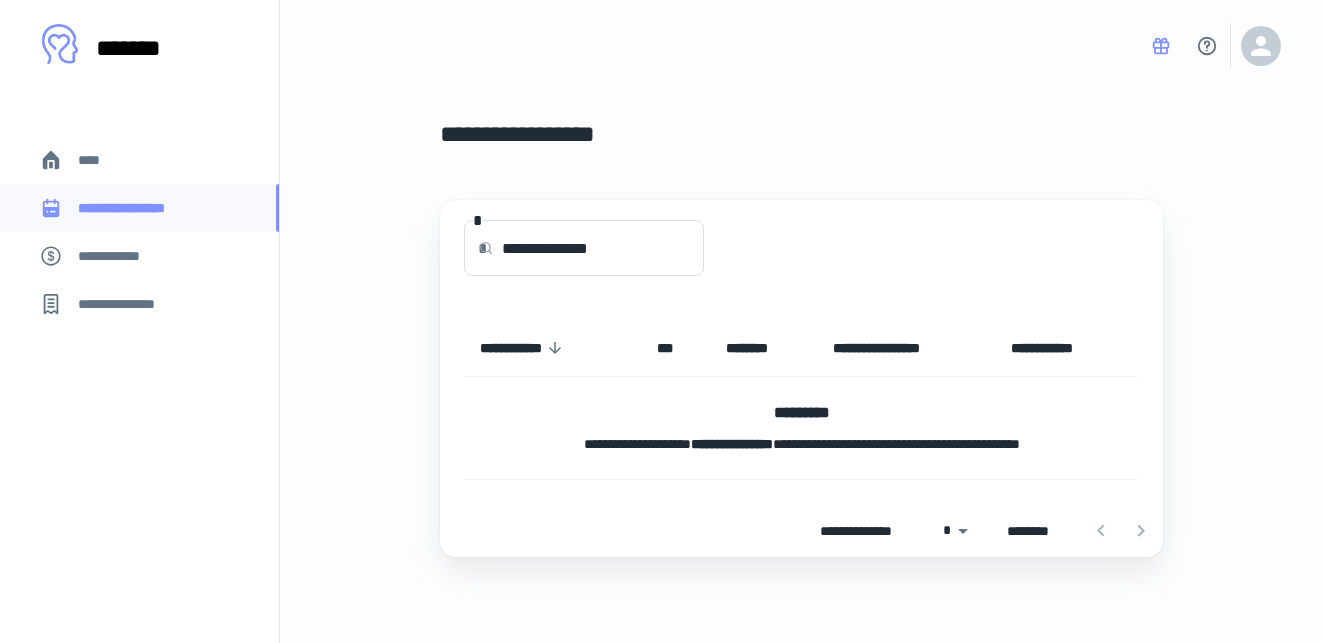 click on "****" at bounding box center [139, 160] 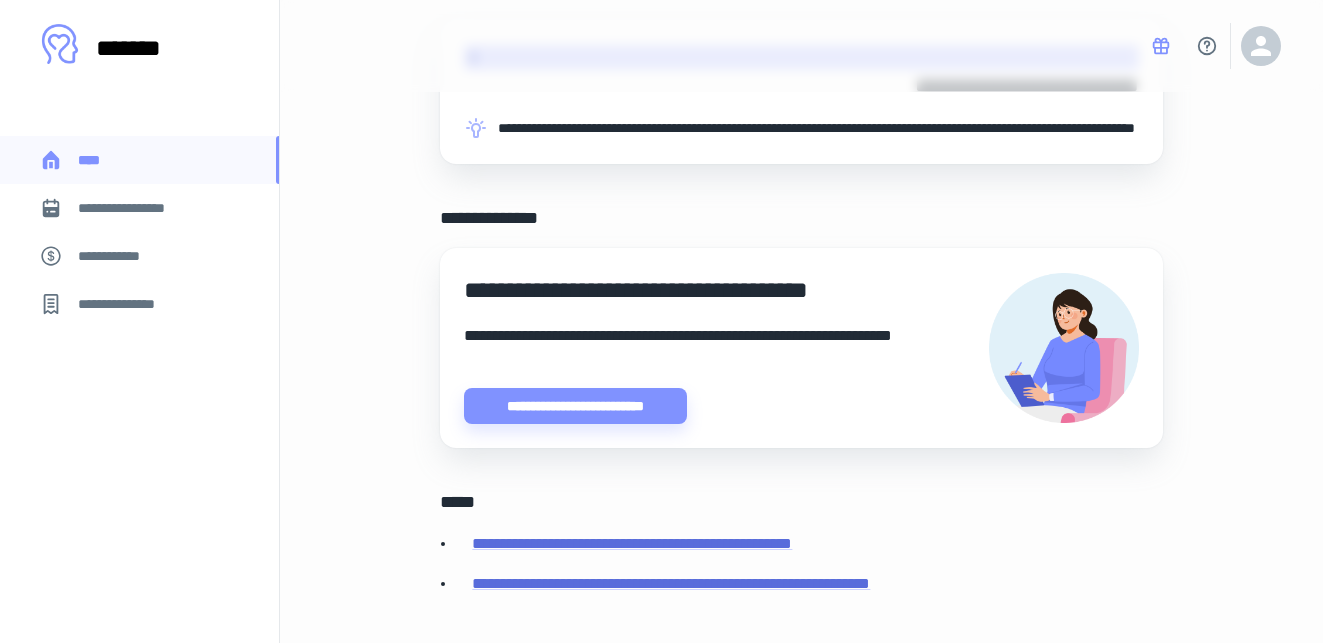 scroll, scrollTop: 613, scrollLeft: 0, axis: vertical 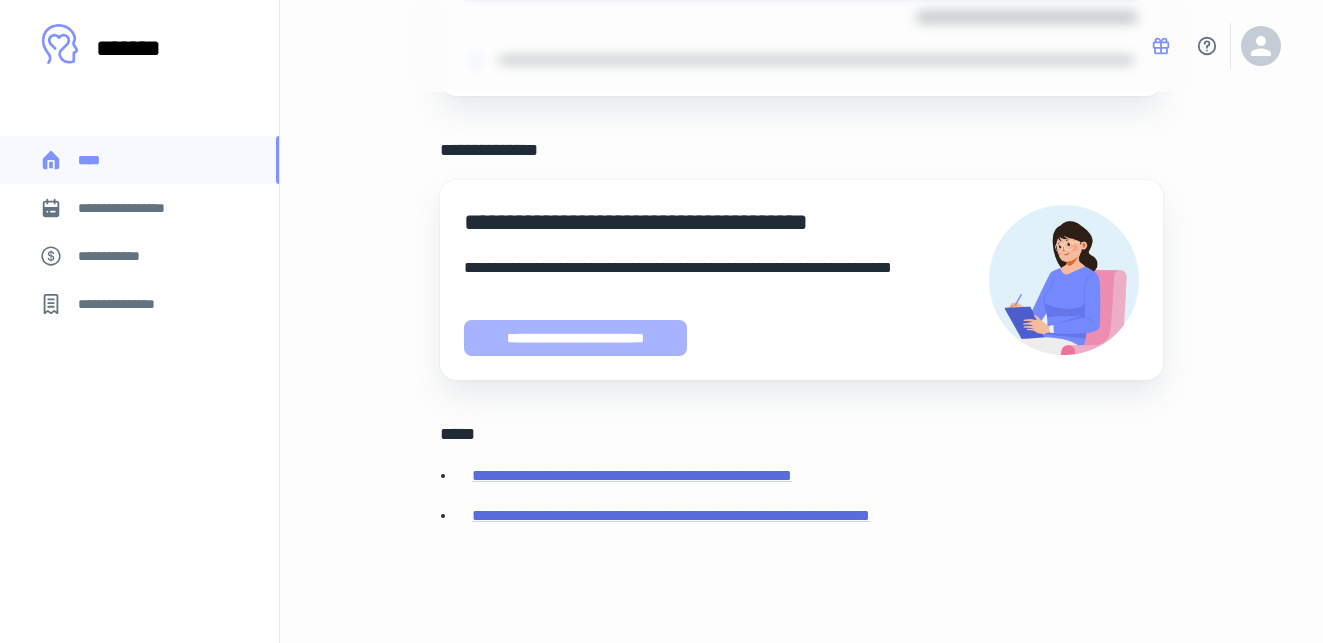 click on "**********" at bounding box center [575, 338] 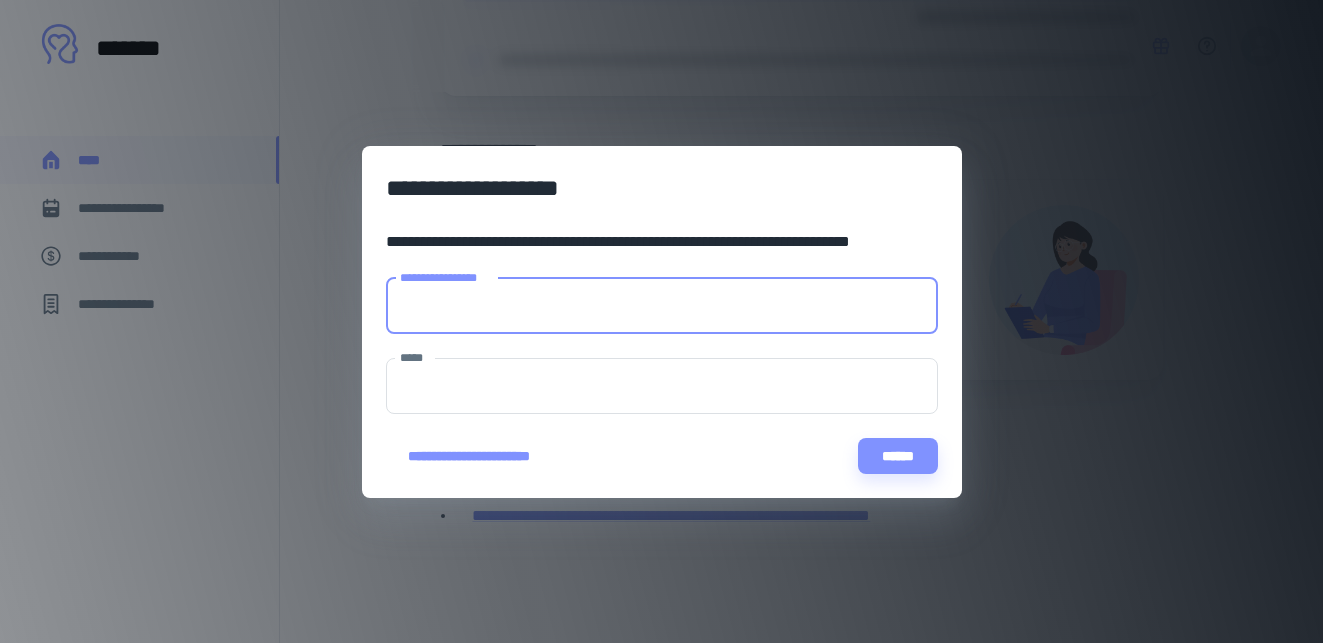 click on "**********" at bounding box center (662, 306) 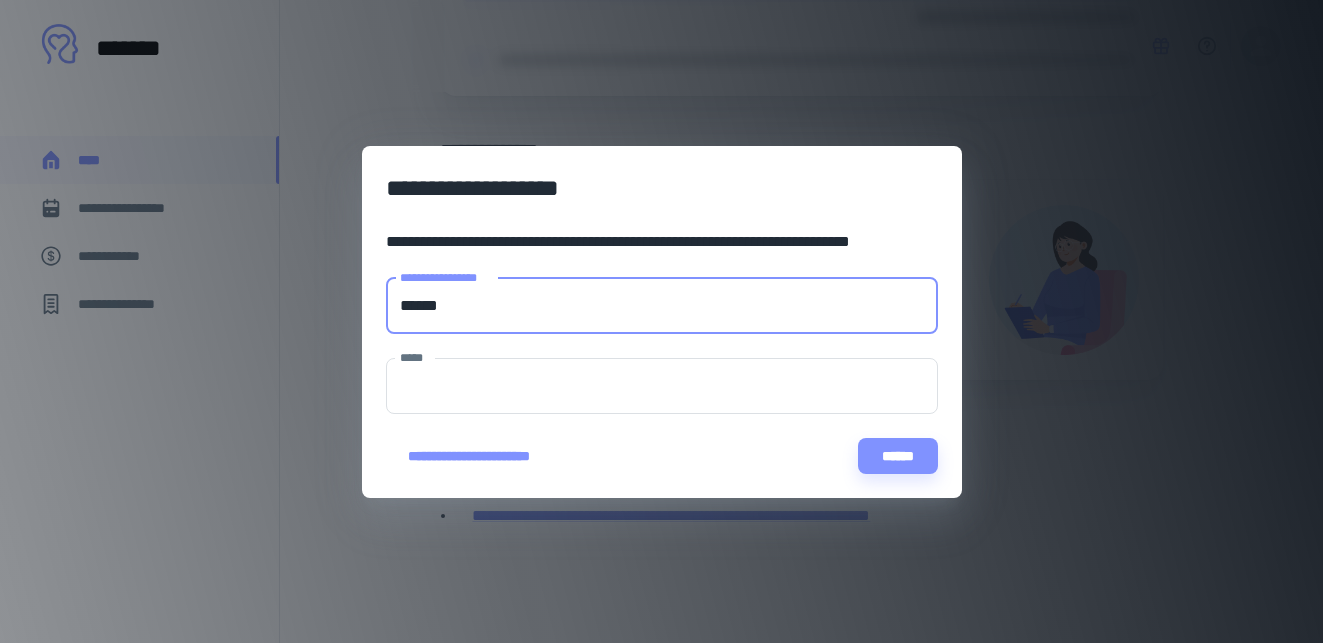 drag, startPoint x: 446, startPoint y: 308, endPoint x: 353, endPoint y: 290, distance: 94.72592 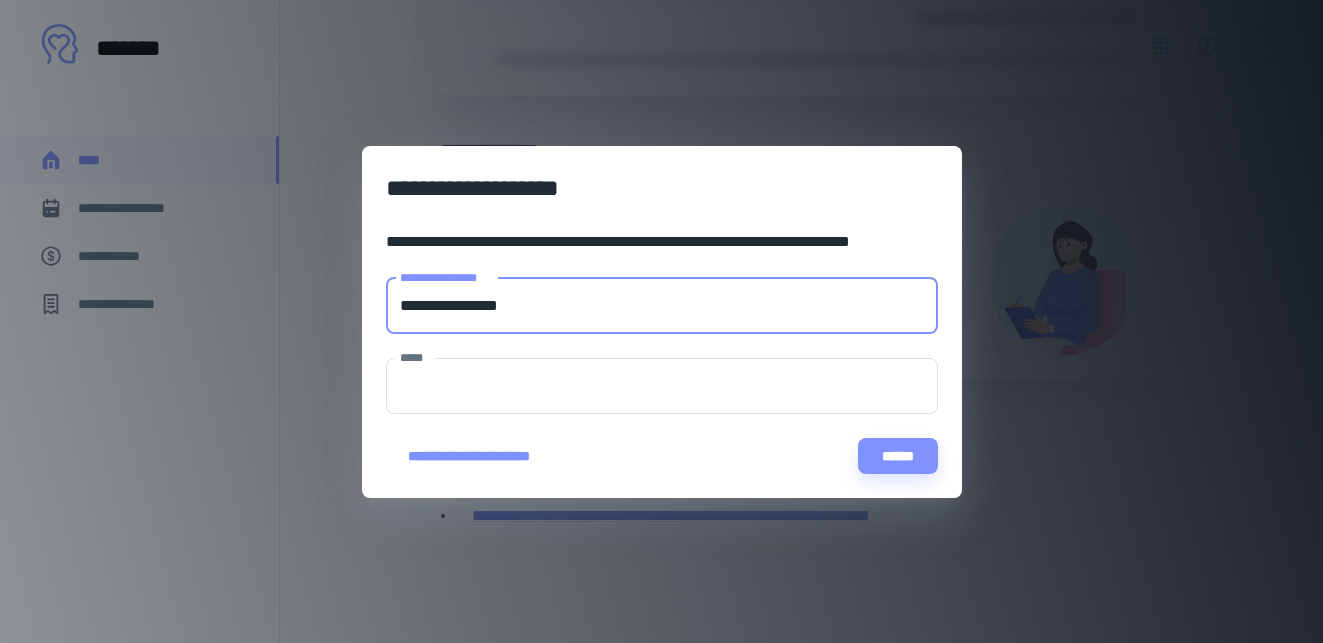 type on "**********" 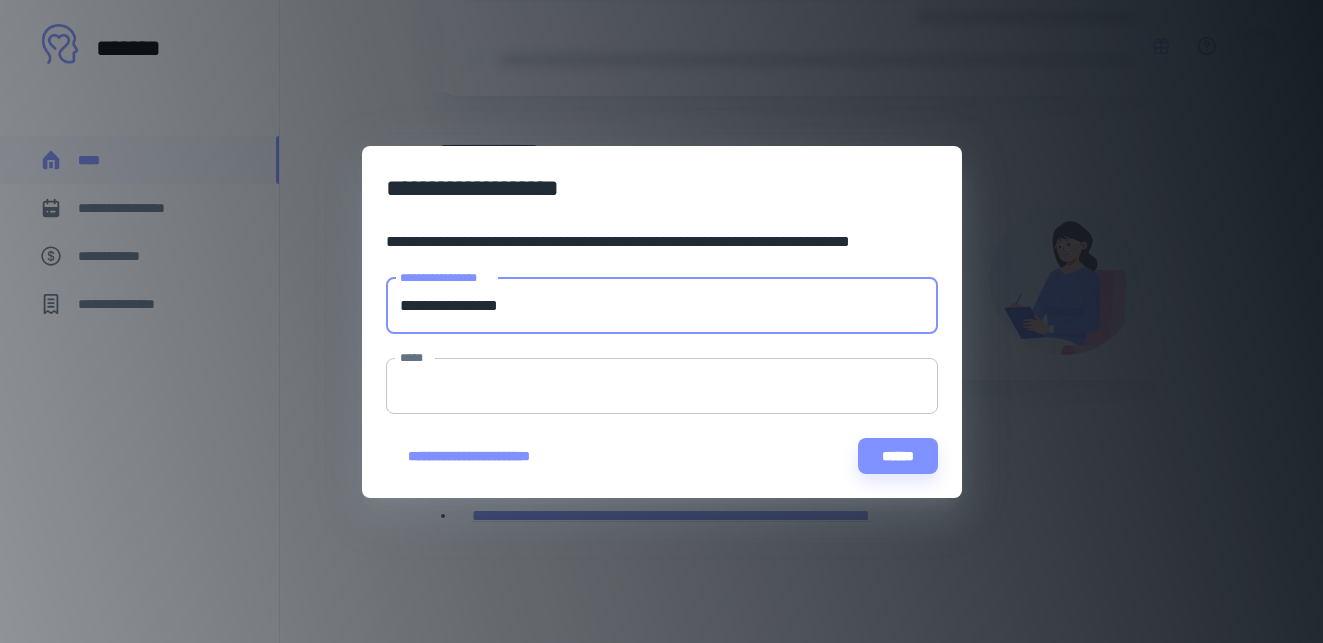 click on "*****" at bounding box center (662, 386) 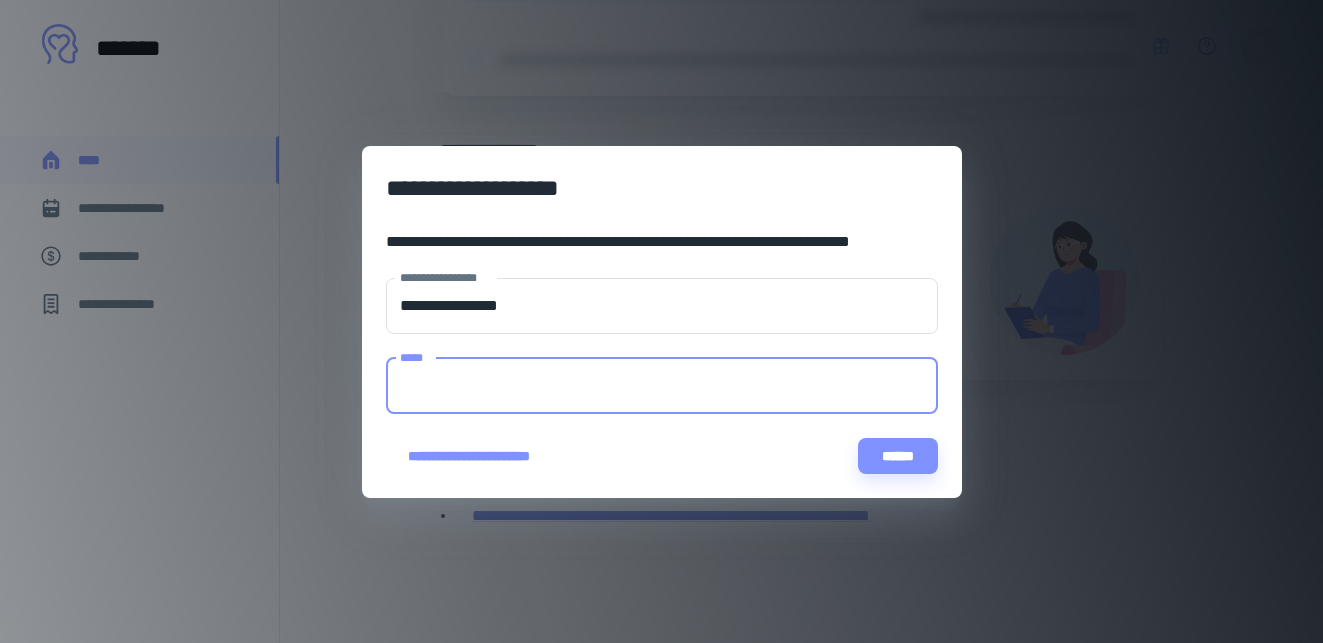 paste on "**********" 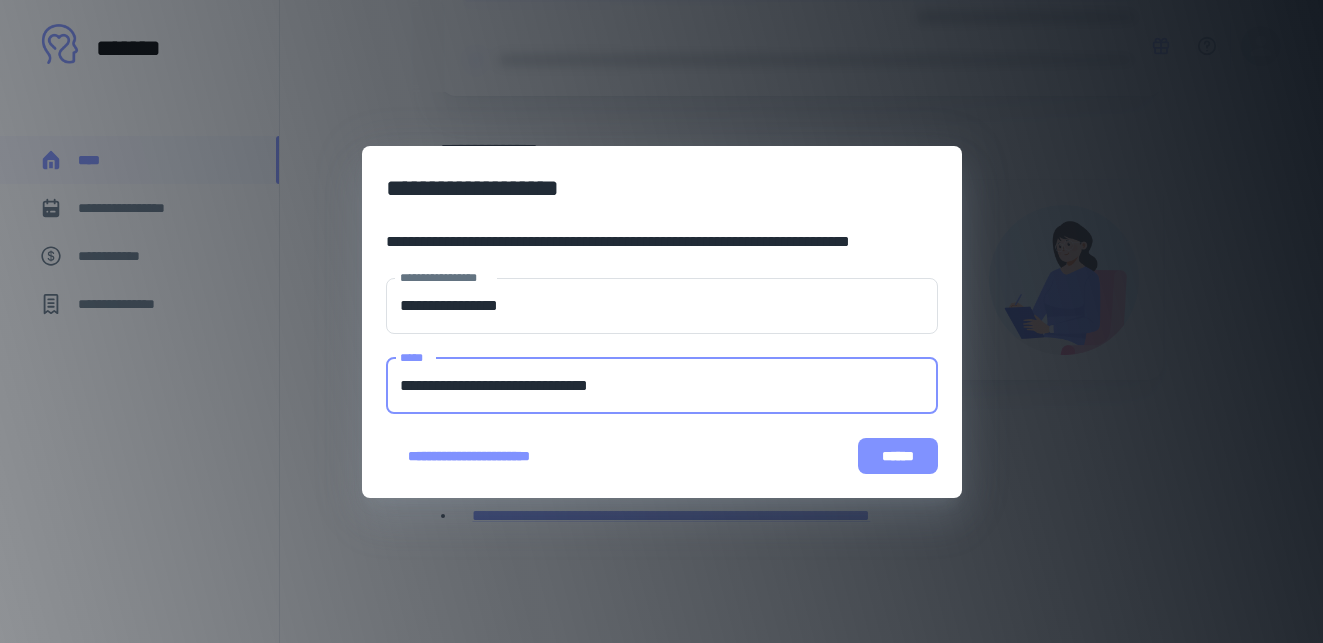 type on "**********" 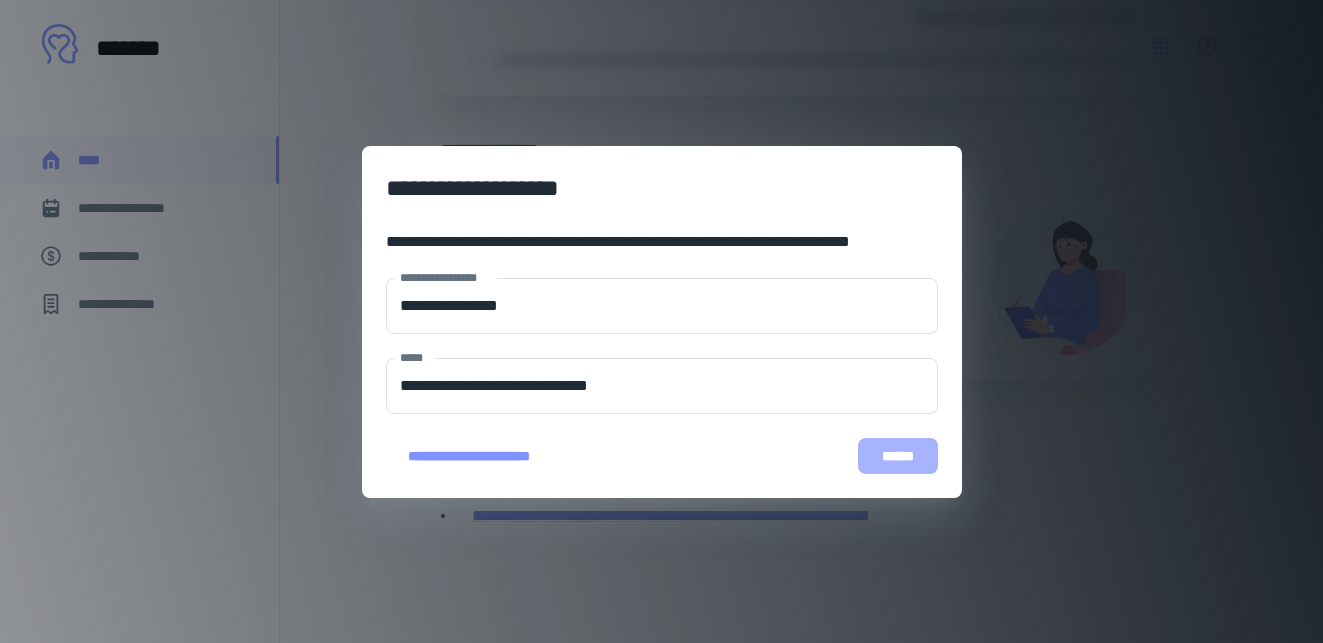 click on "******" at bounding box center [897, 456] 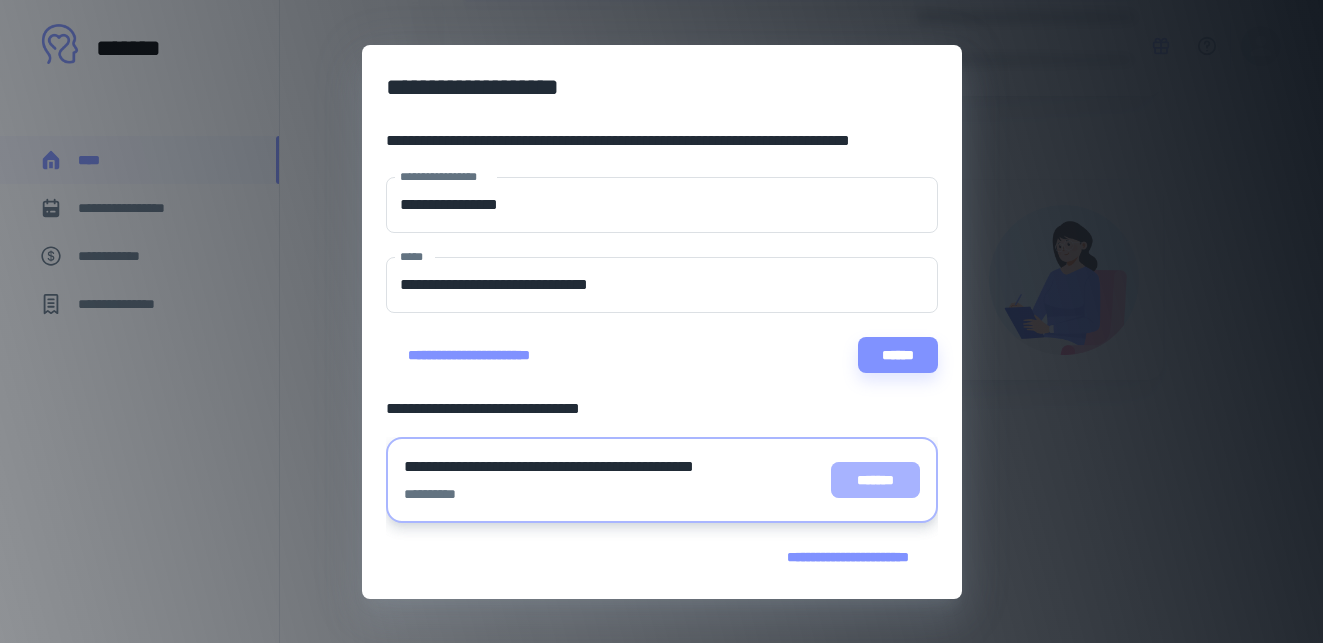 click on "*******" at bounding box center [875, 480] 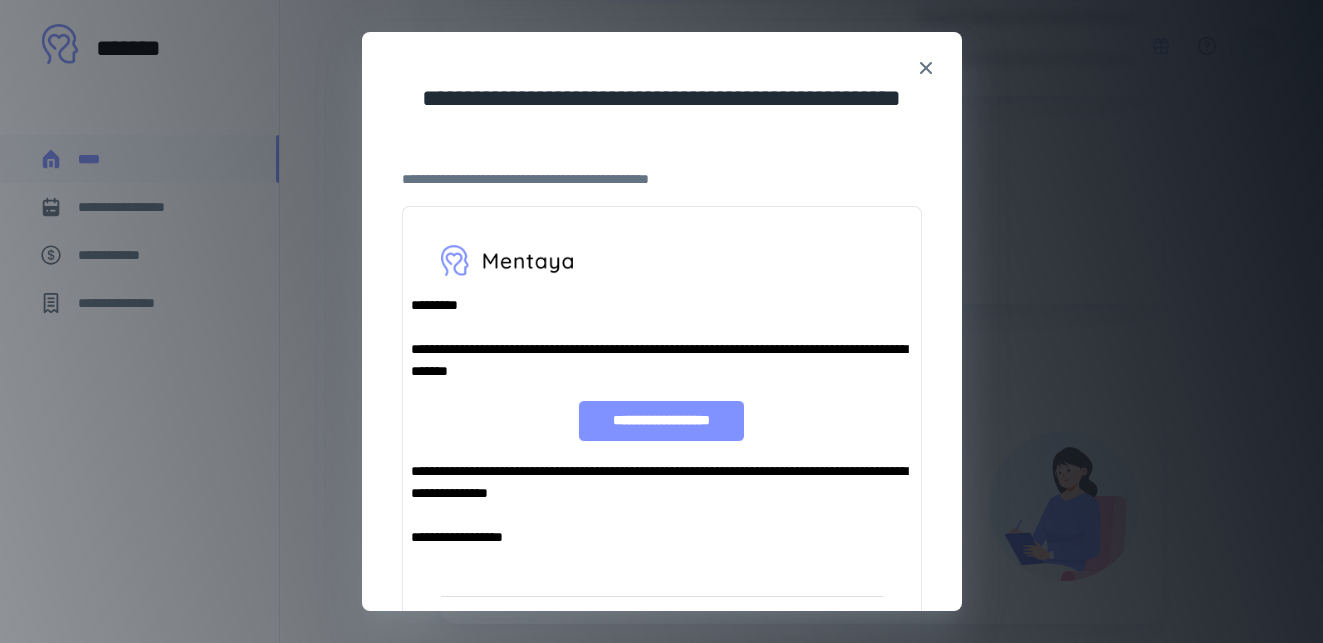click on "**********" at bounding box center [661, 421] 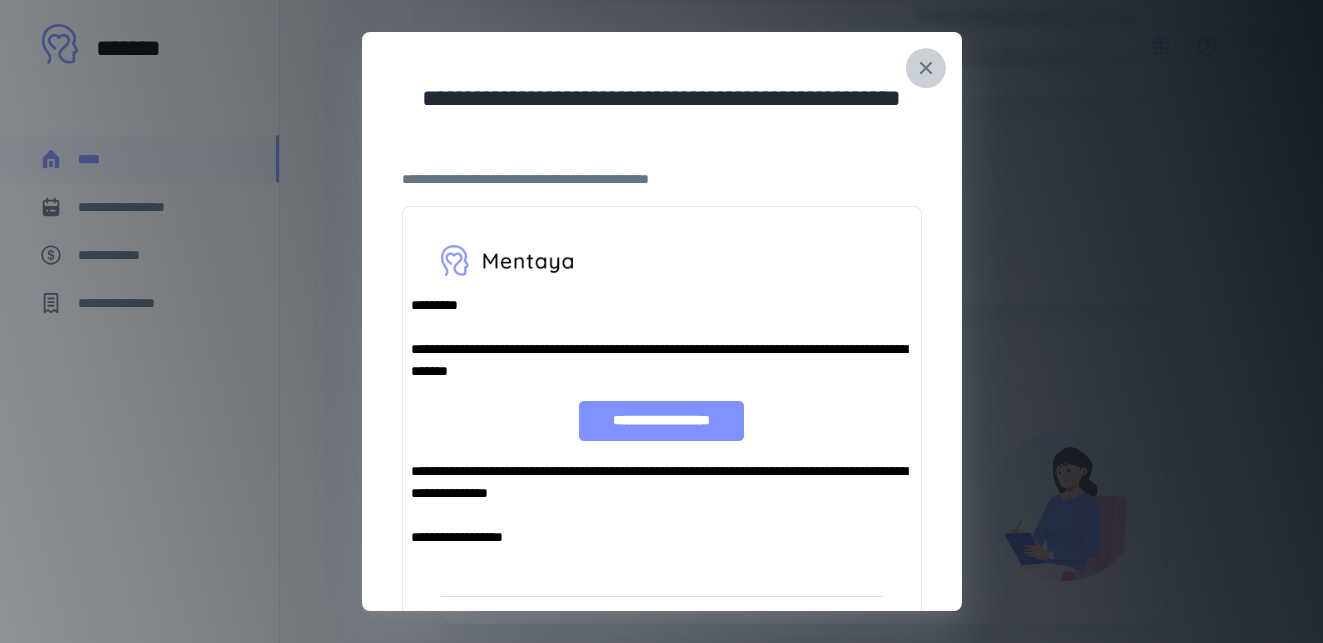 click 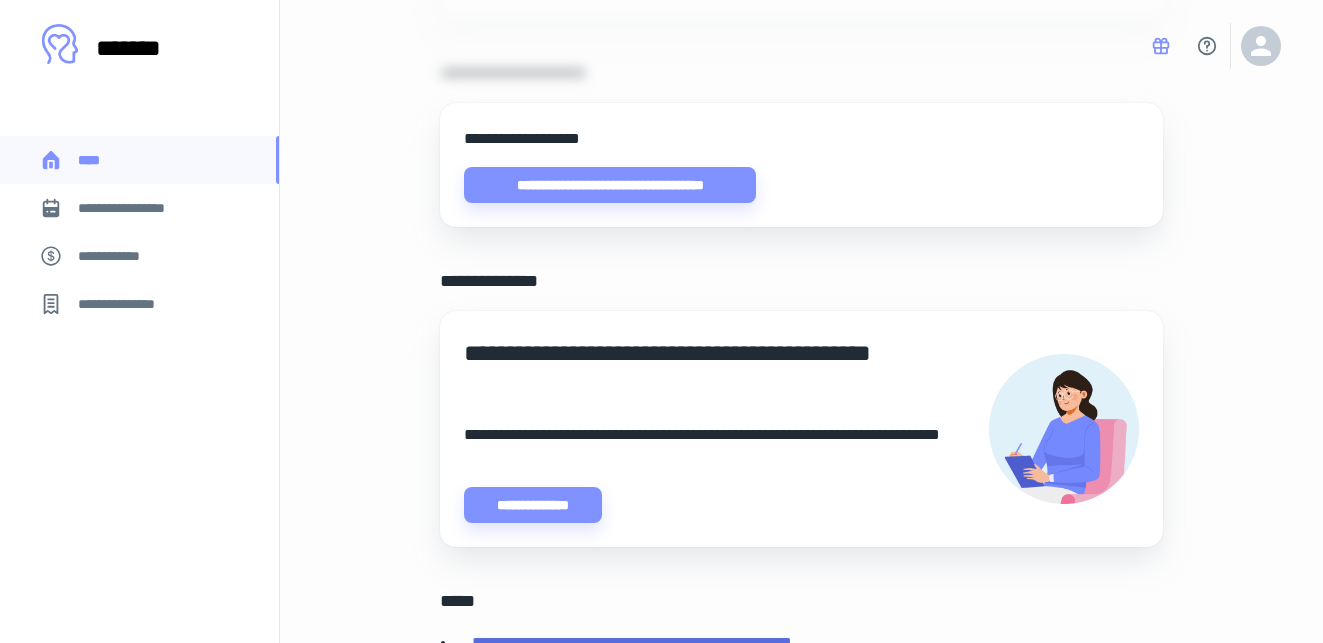 scroll, scrollTop: 862, scrollLeft: 0, axis: vertical 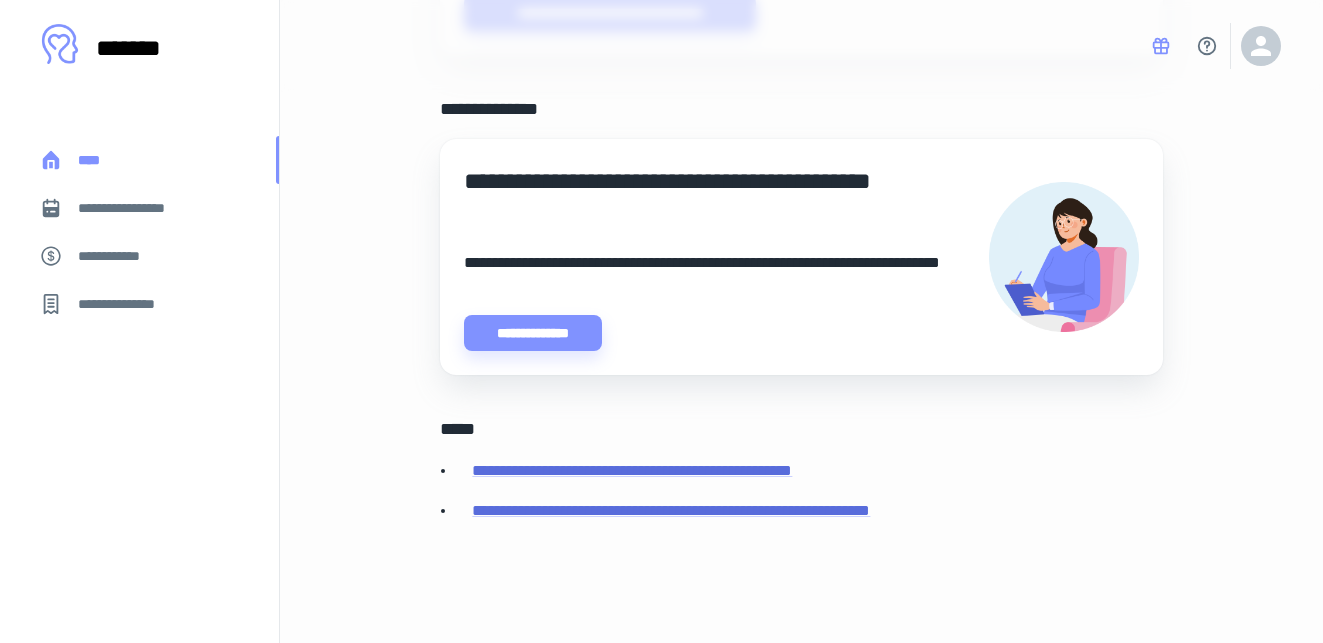 click on "****" at bounding box center [139, 160] 